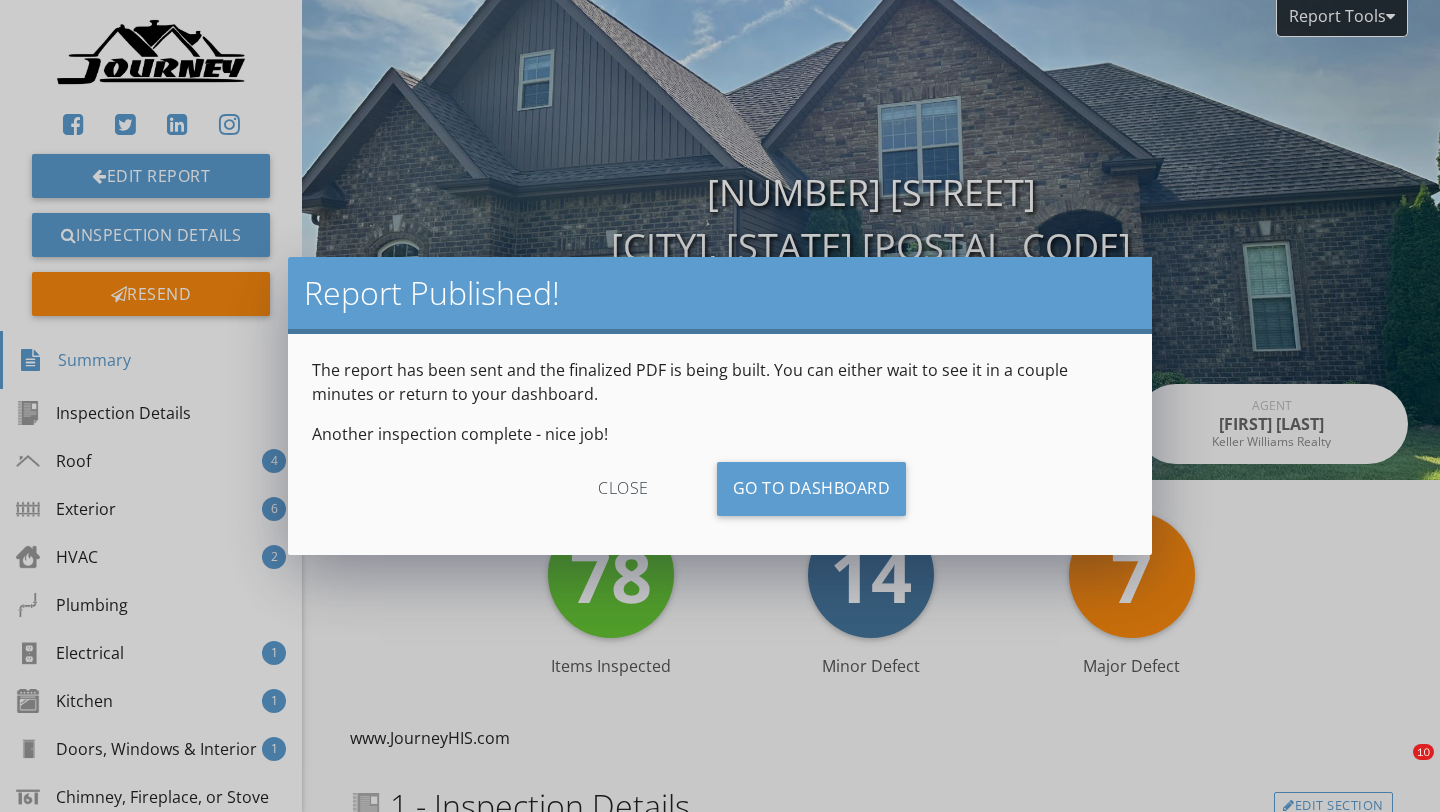 scroll, scrollTop: 0, scrollLeft: 0, axis: both 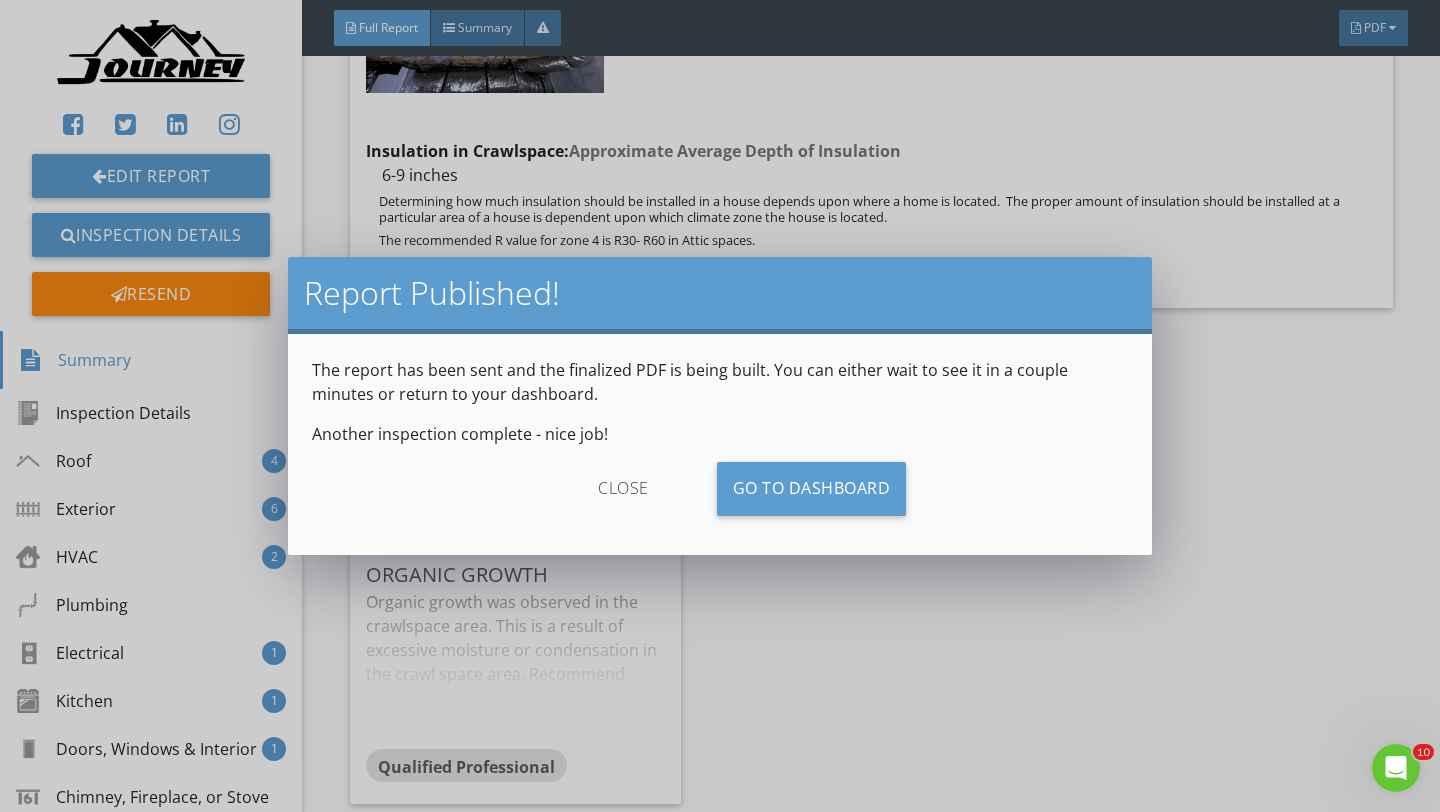 click on "close" at bounding box center [623, 489] 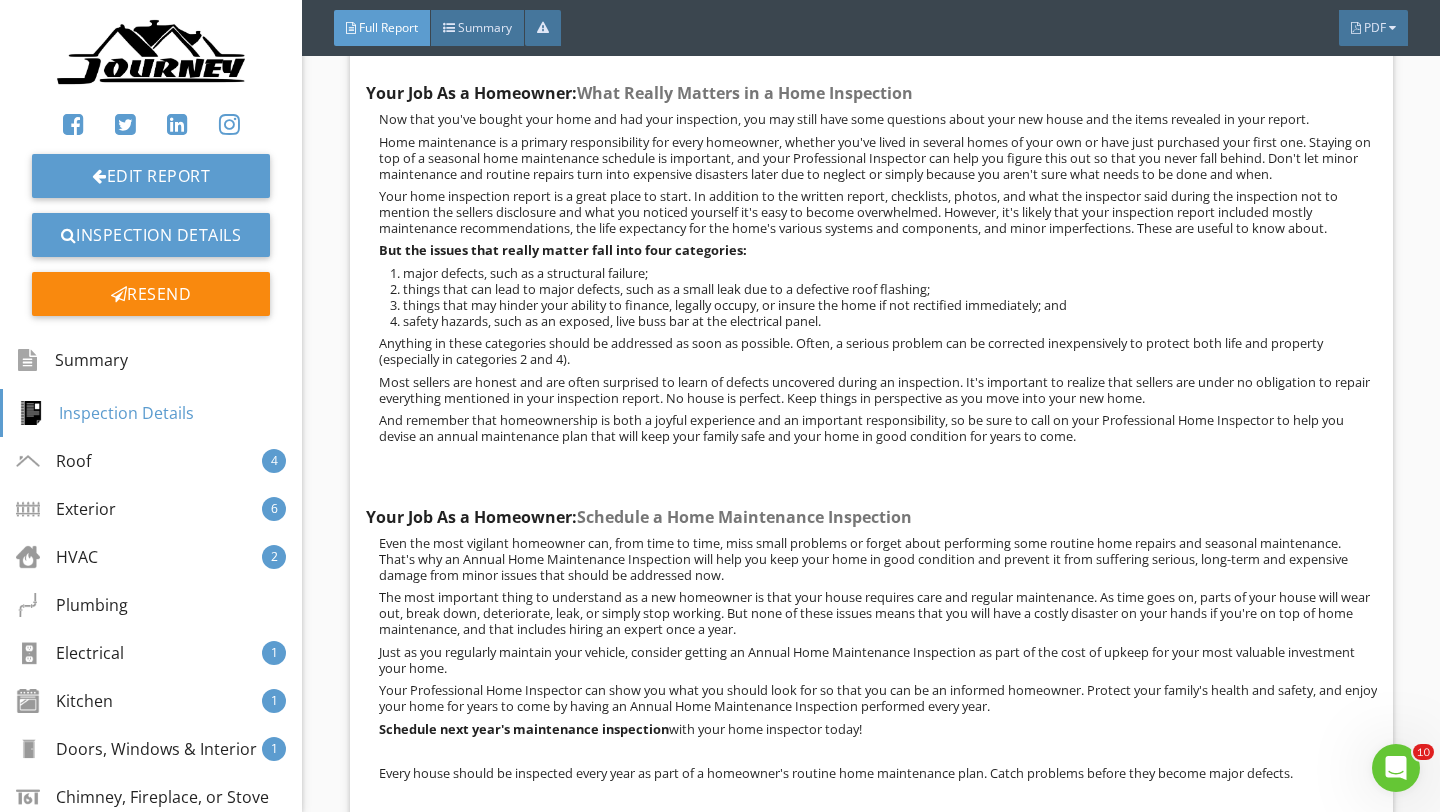 scroll, scrollTop: 0, scrollLeft: 0, axis: both 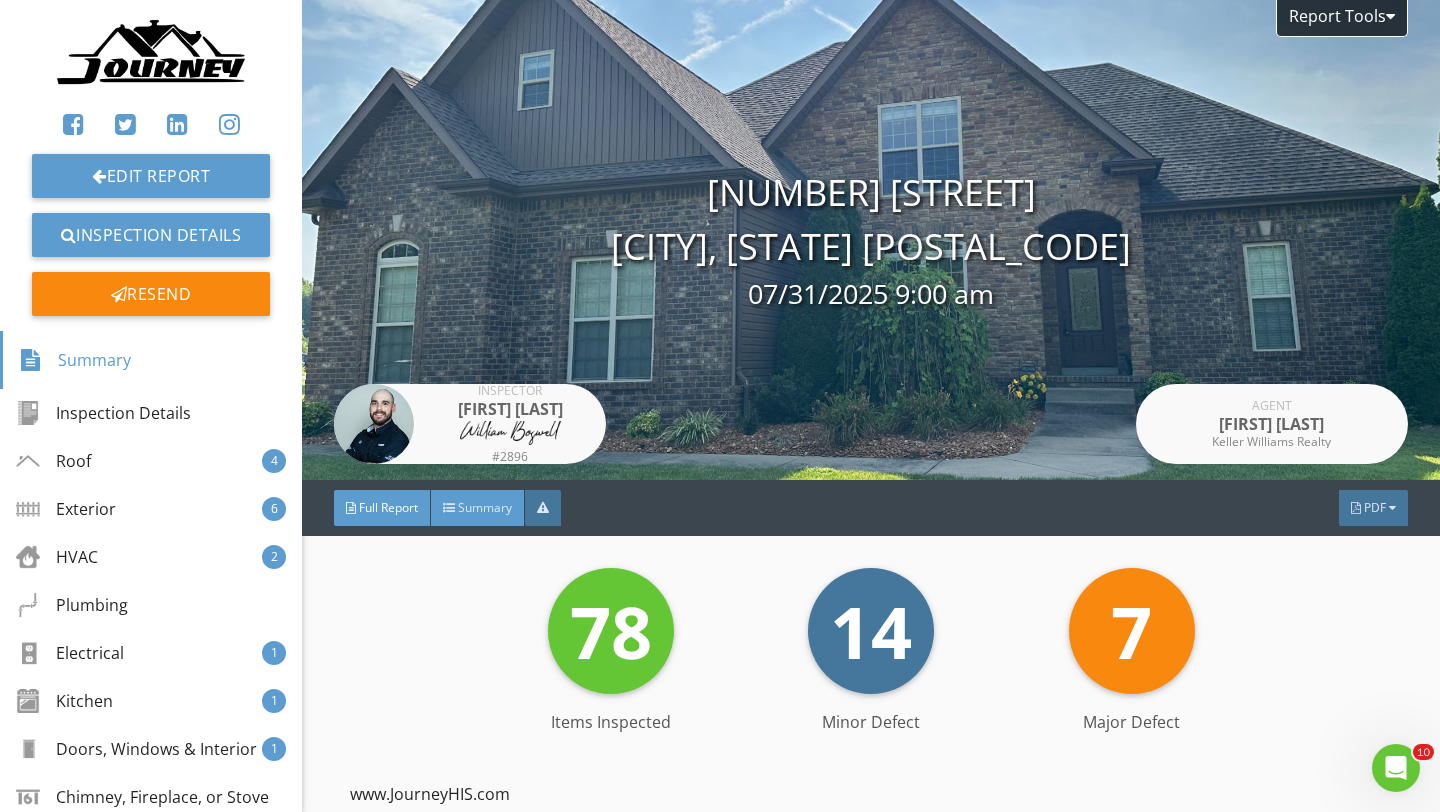 click on "Summary" at bounding box center (478, 508) 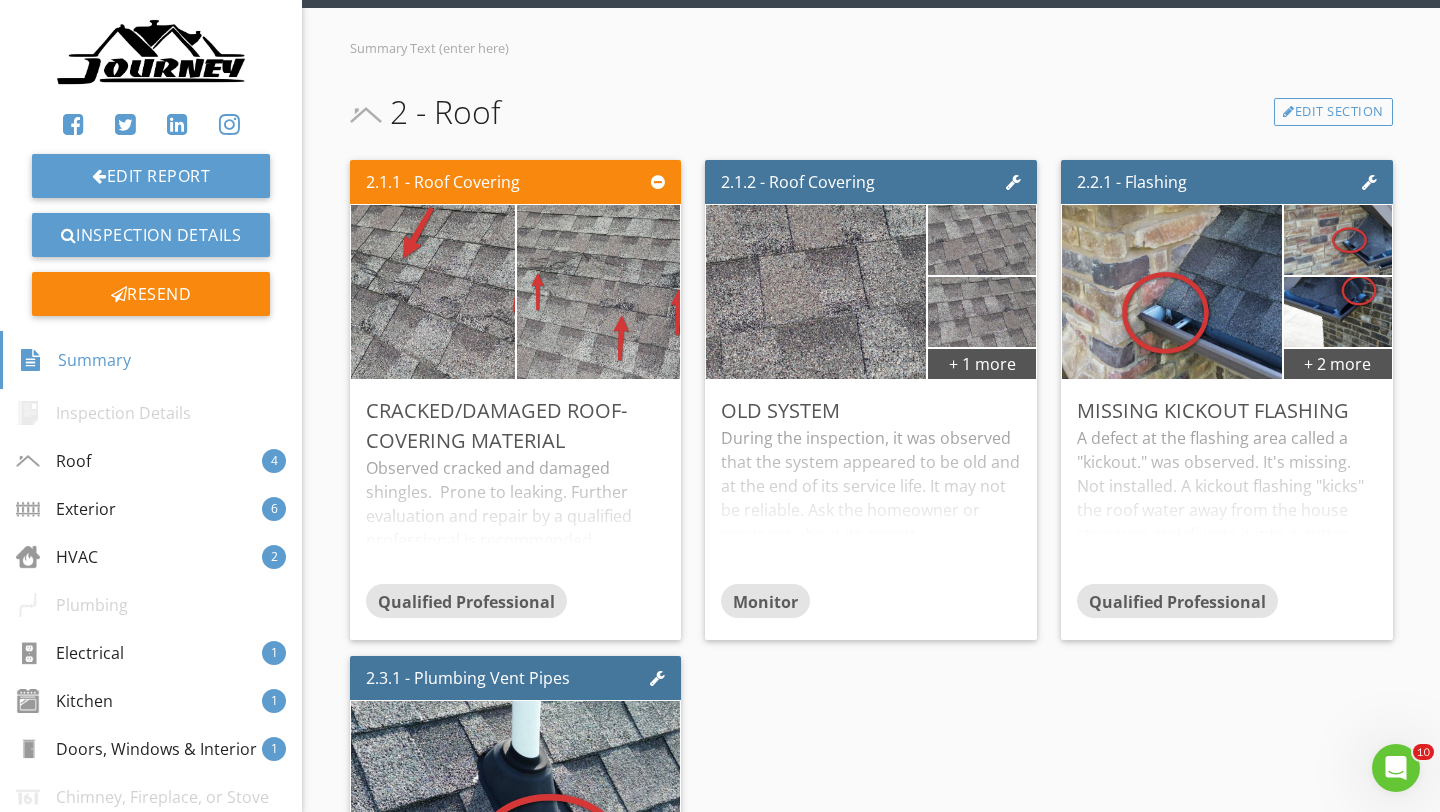 scroll, scrollTop: 529, scrollLeft: 0, axis: vertical 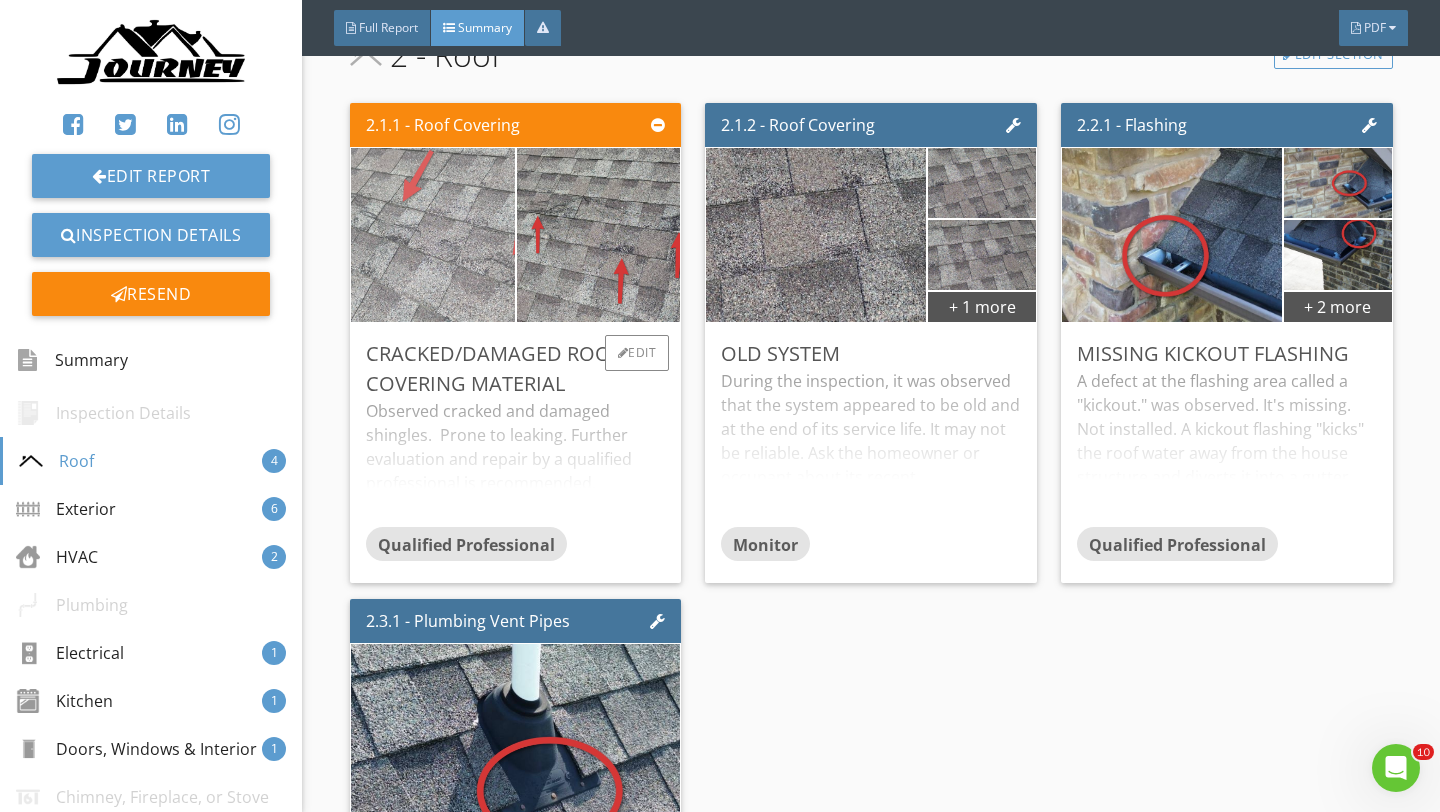 click at bounding box center [432, 235] 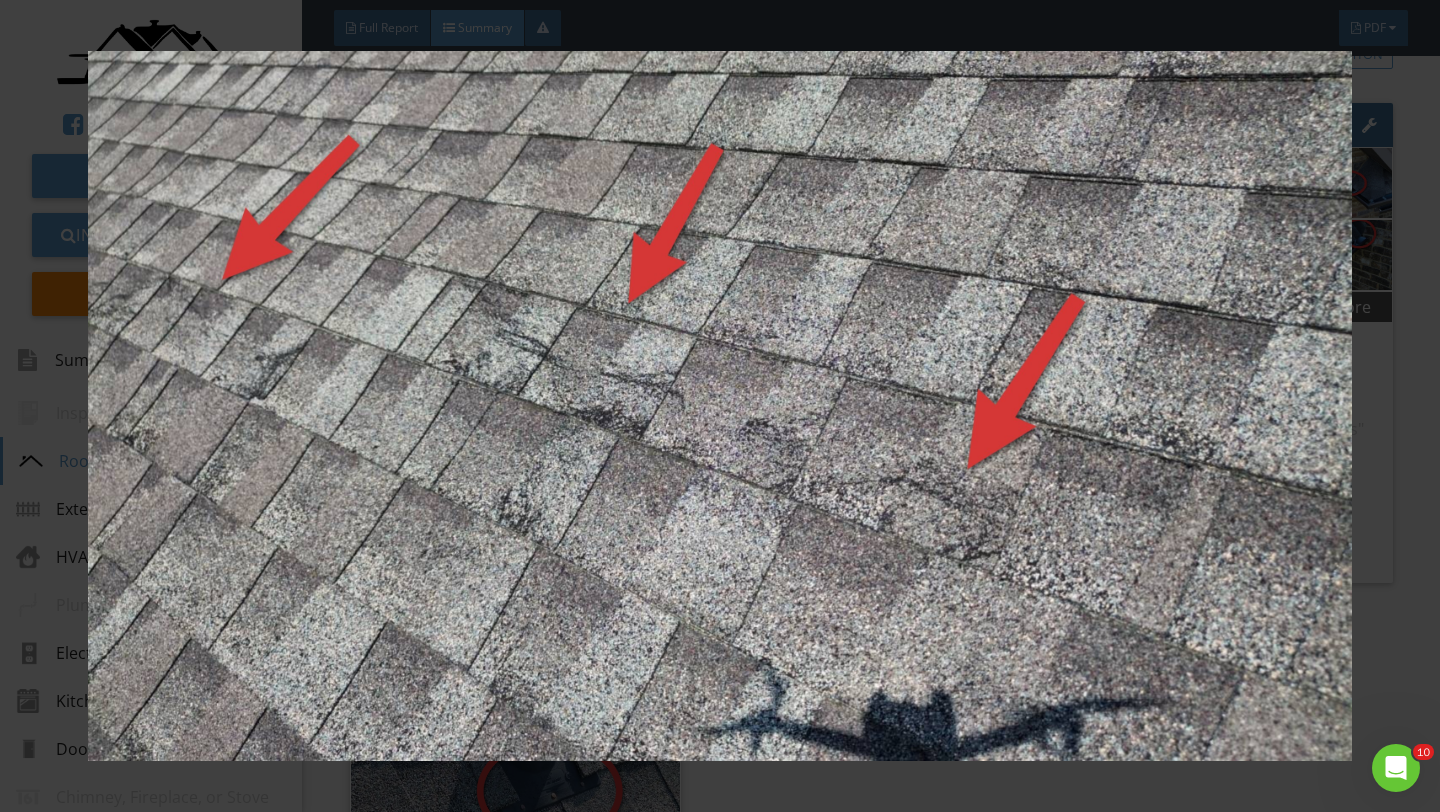 click at bounding box center [720, 406] 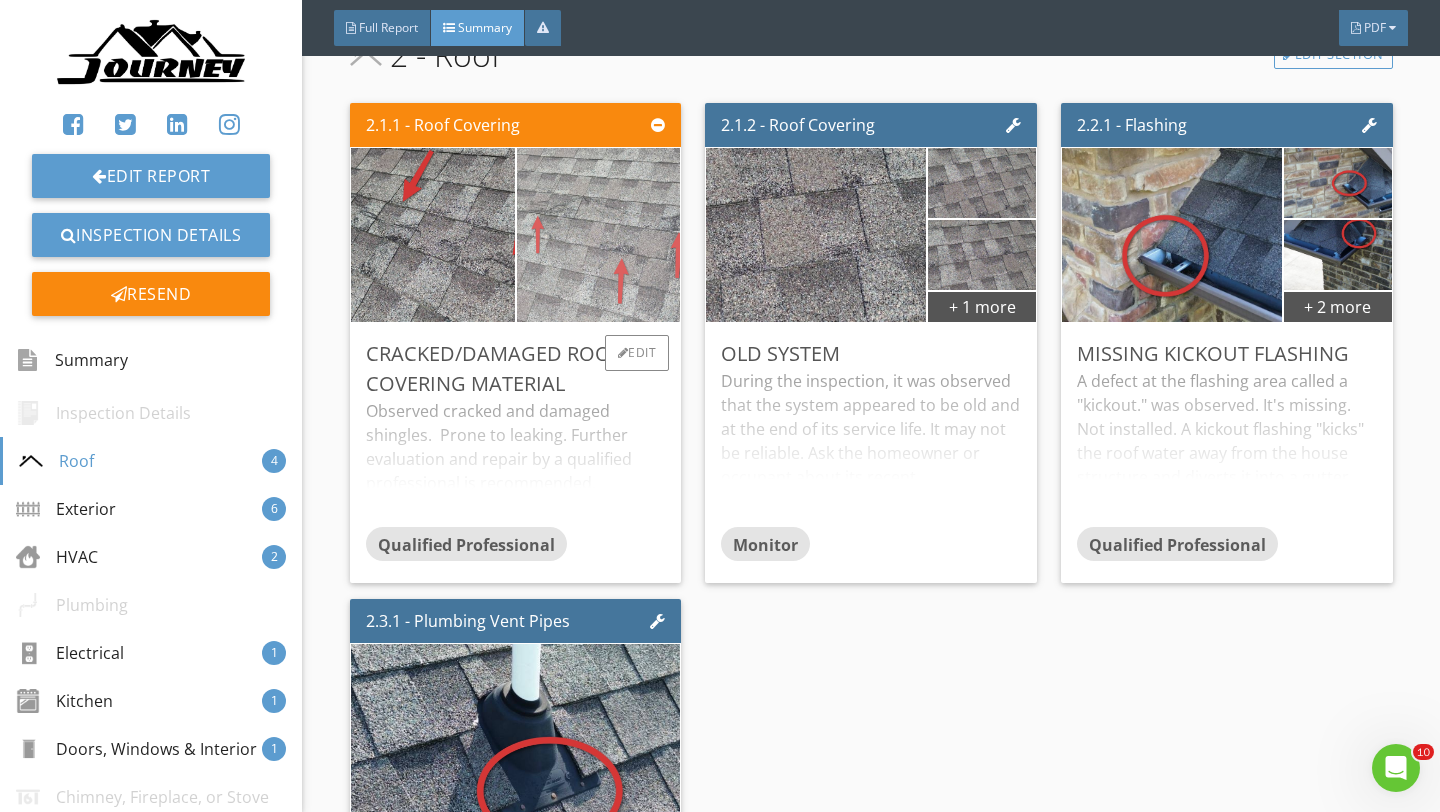 click at bounding box center (598, 235) 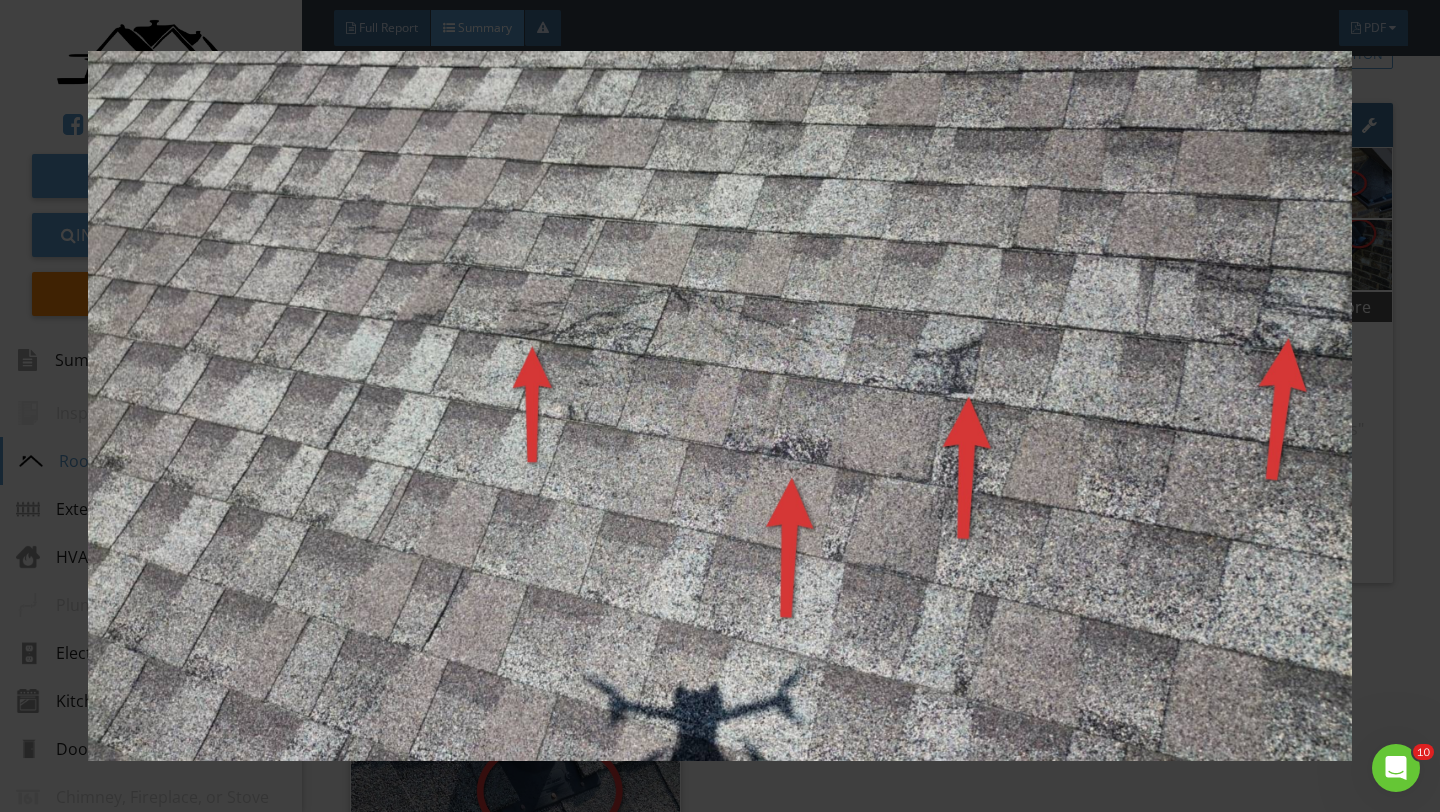 click at bounding box center (720, 406) 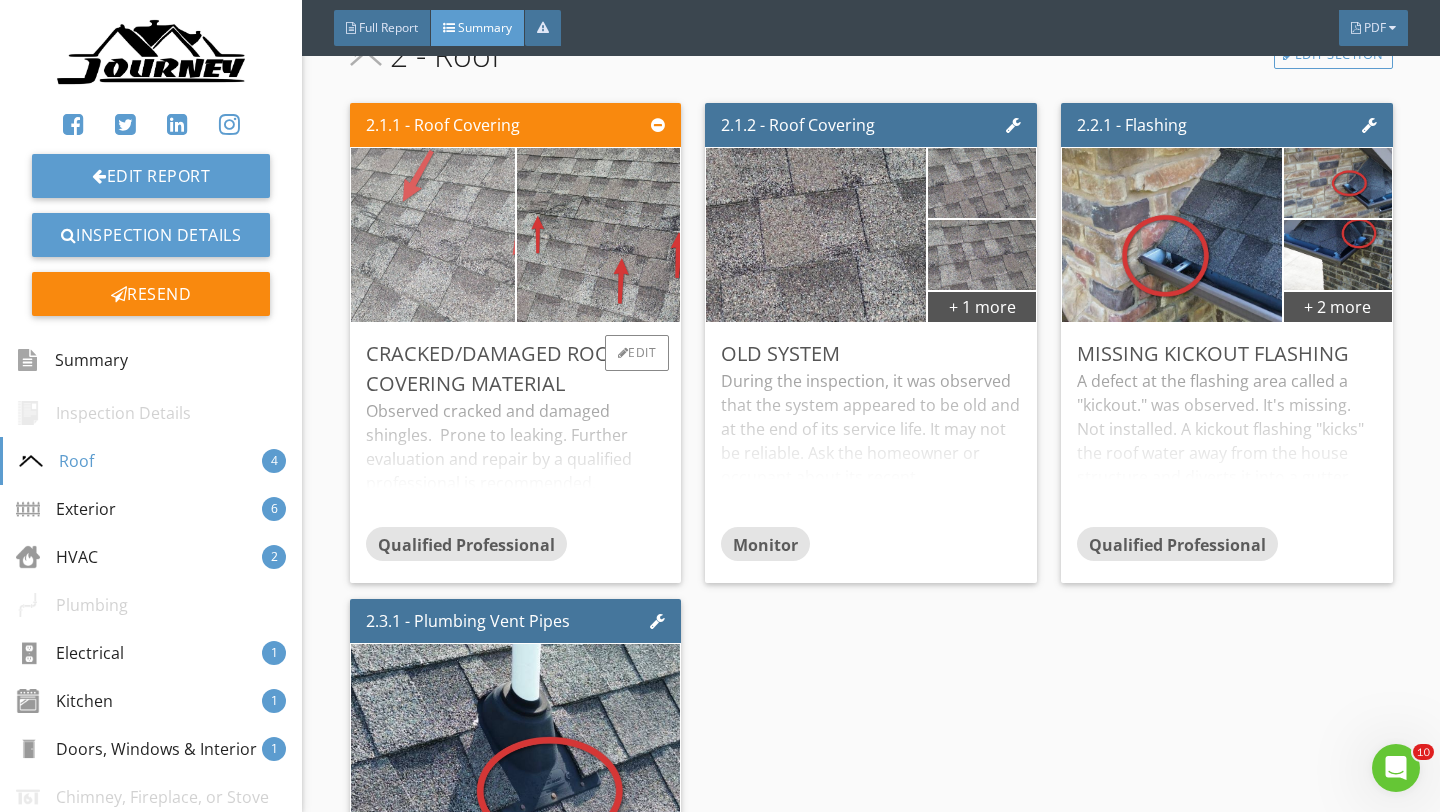 click at bounding box center (432, 235) 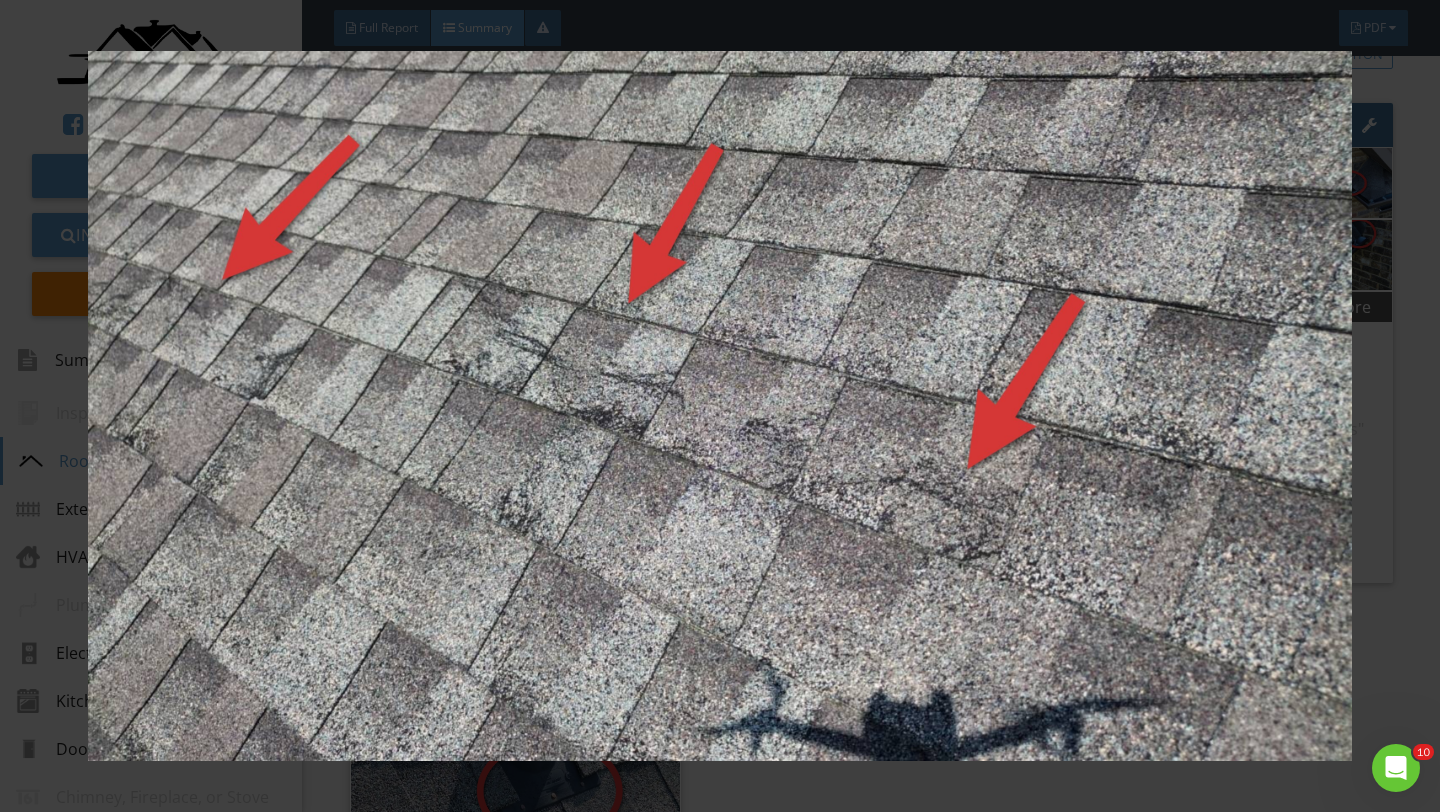 click at bounding box center (720, 406) 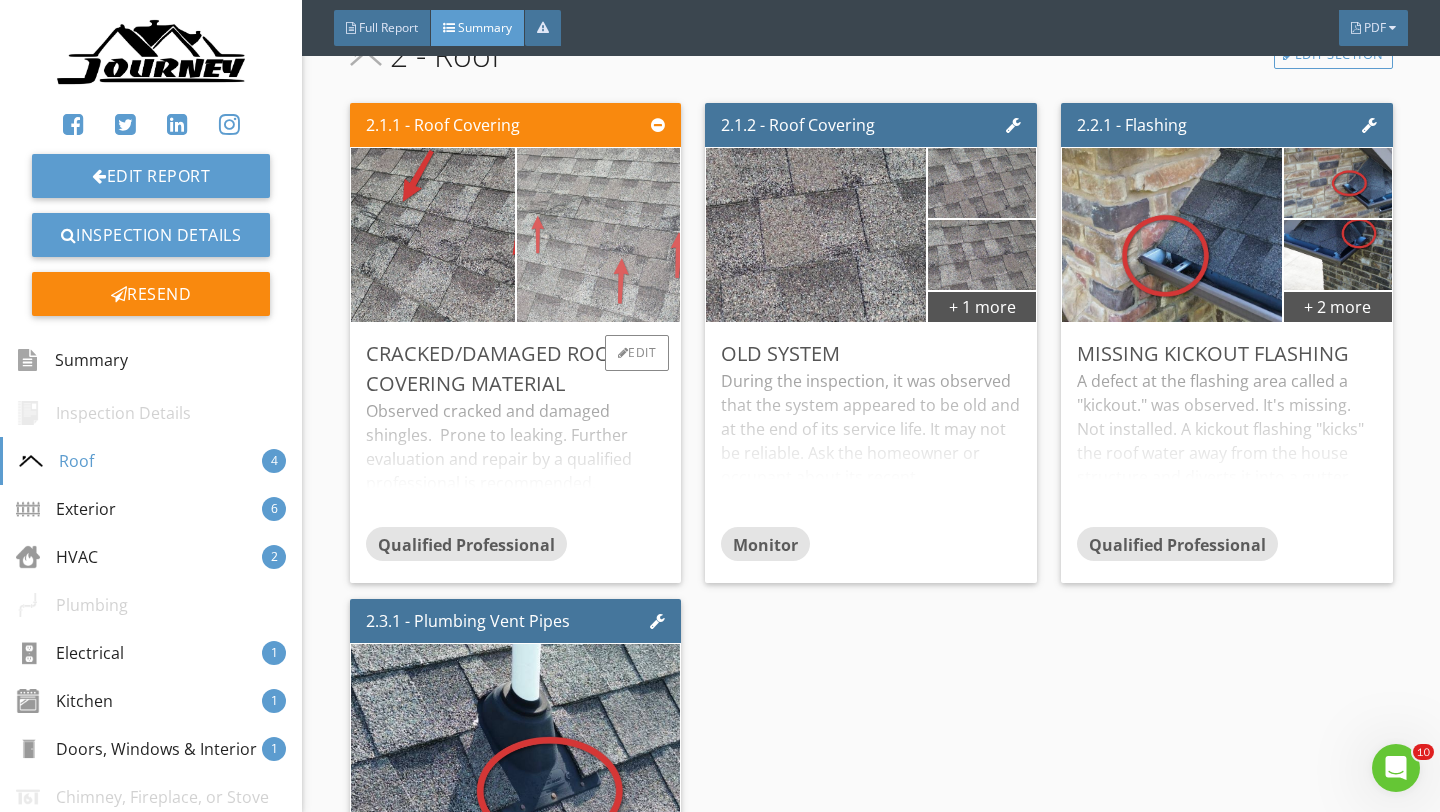 click at bounding box center [598, 235] 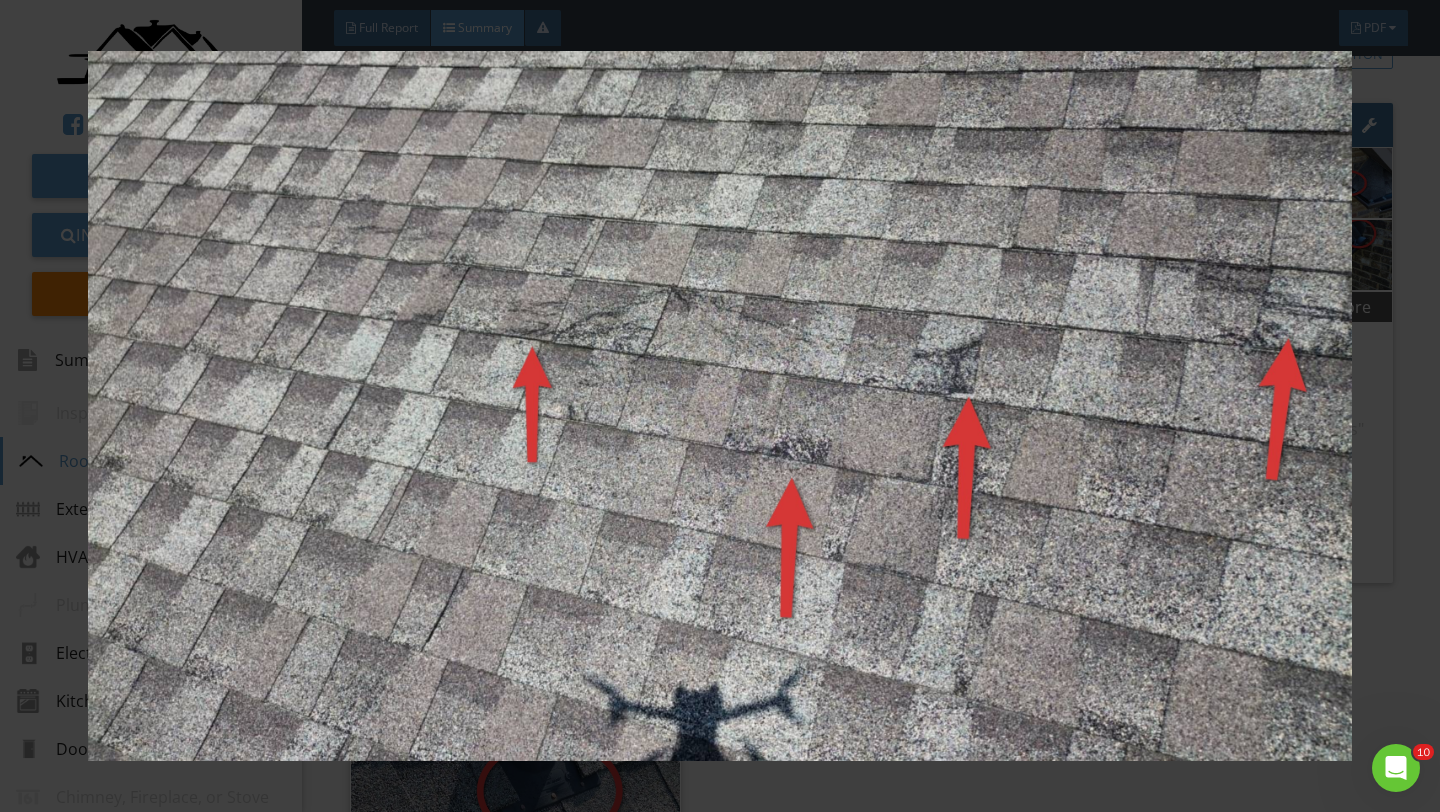 click at bounding box center (720, 406) 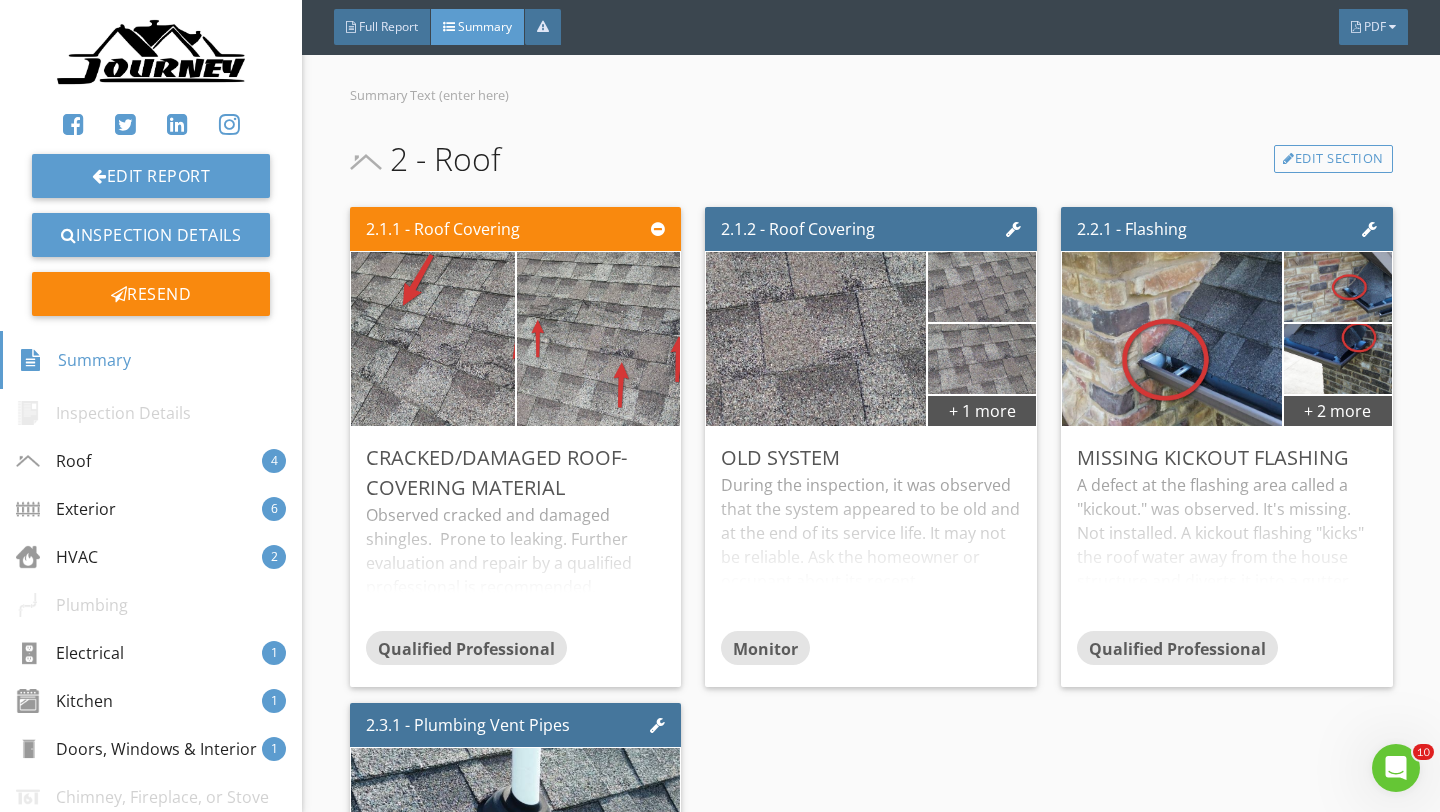 scroll, scrollTop: 472, scrollLeft: 0, axis: vertical 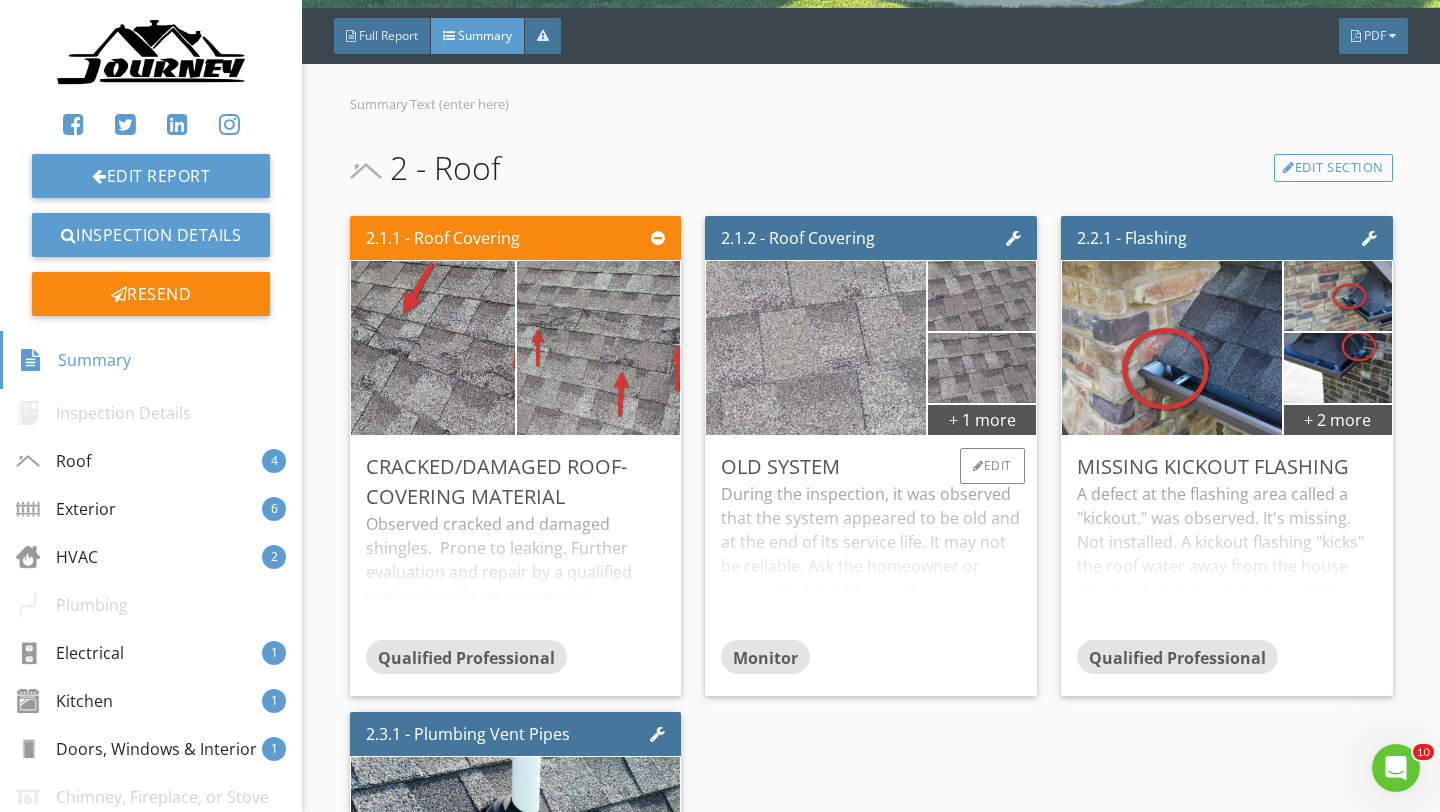 click at bounding box center [816, 348] 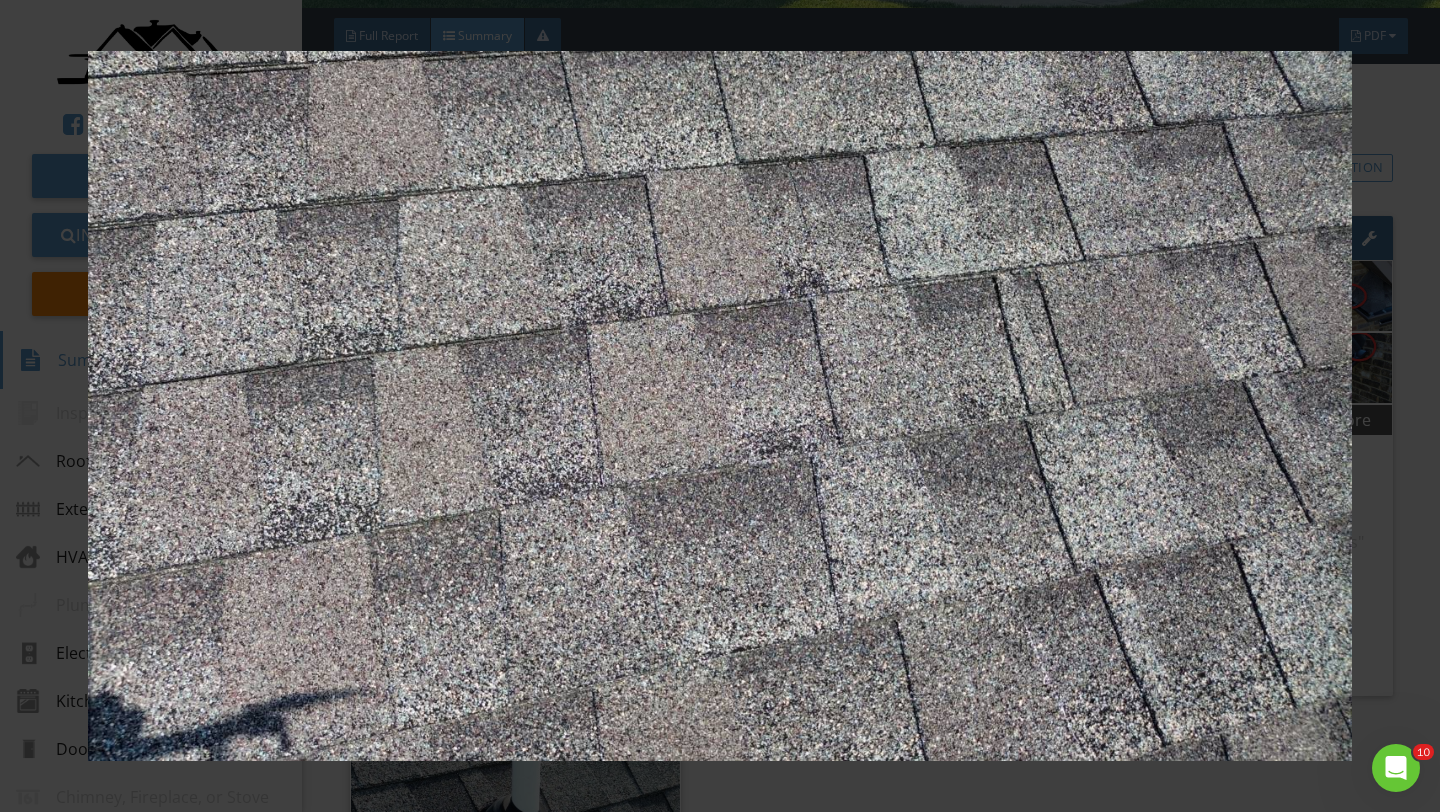 click at bounding box center (720, 406) 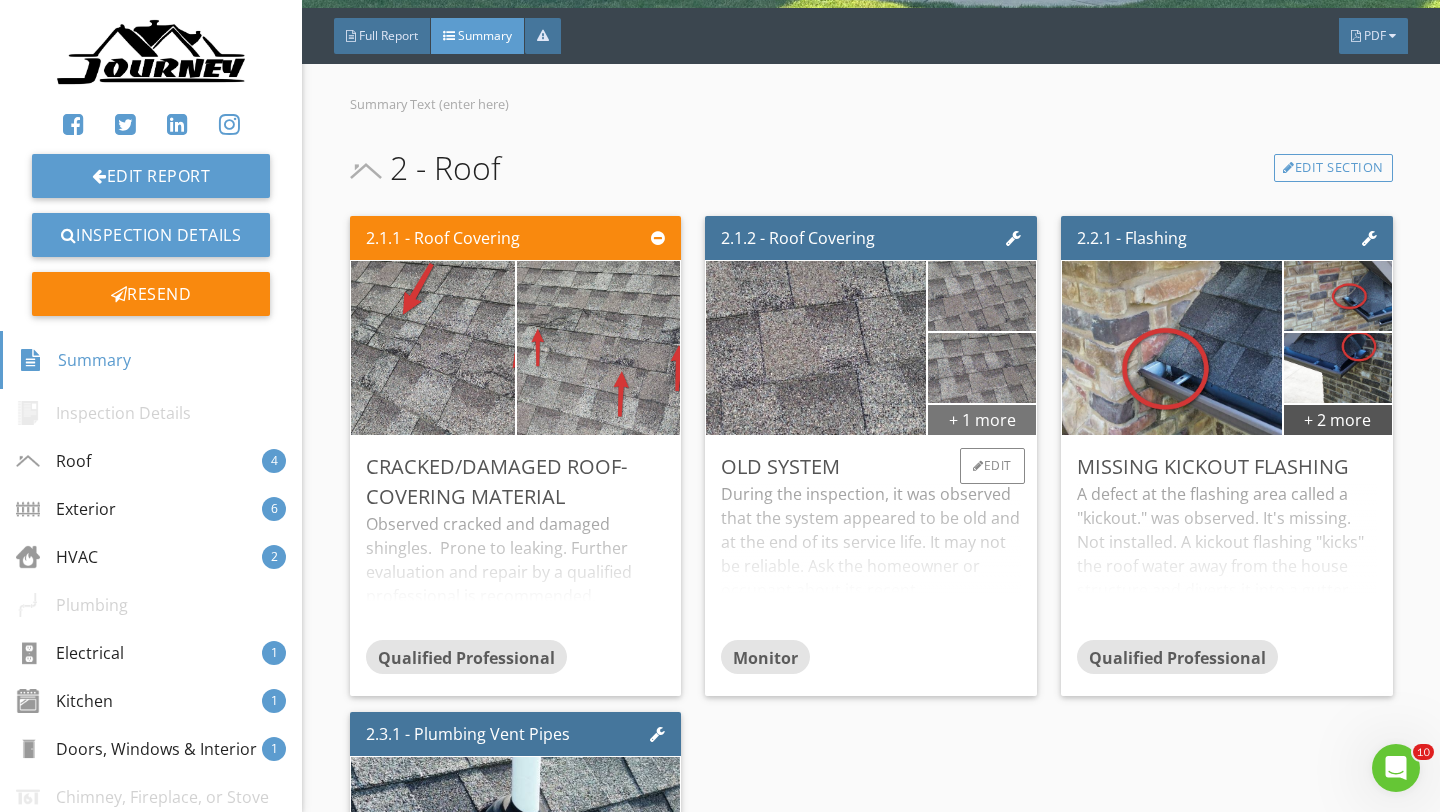 click on "+ 1 more" at bounding box center (982, 419) 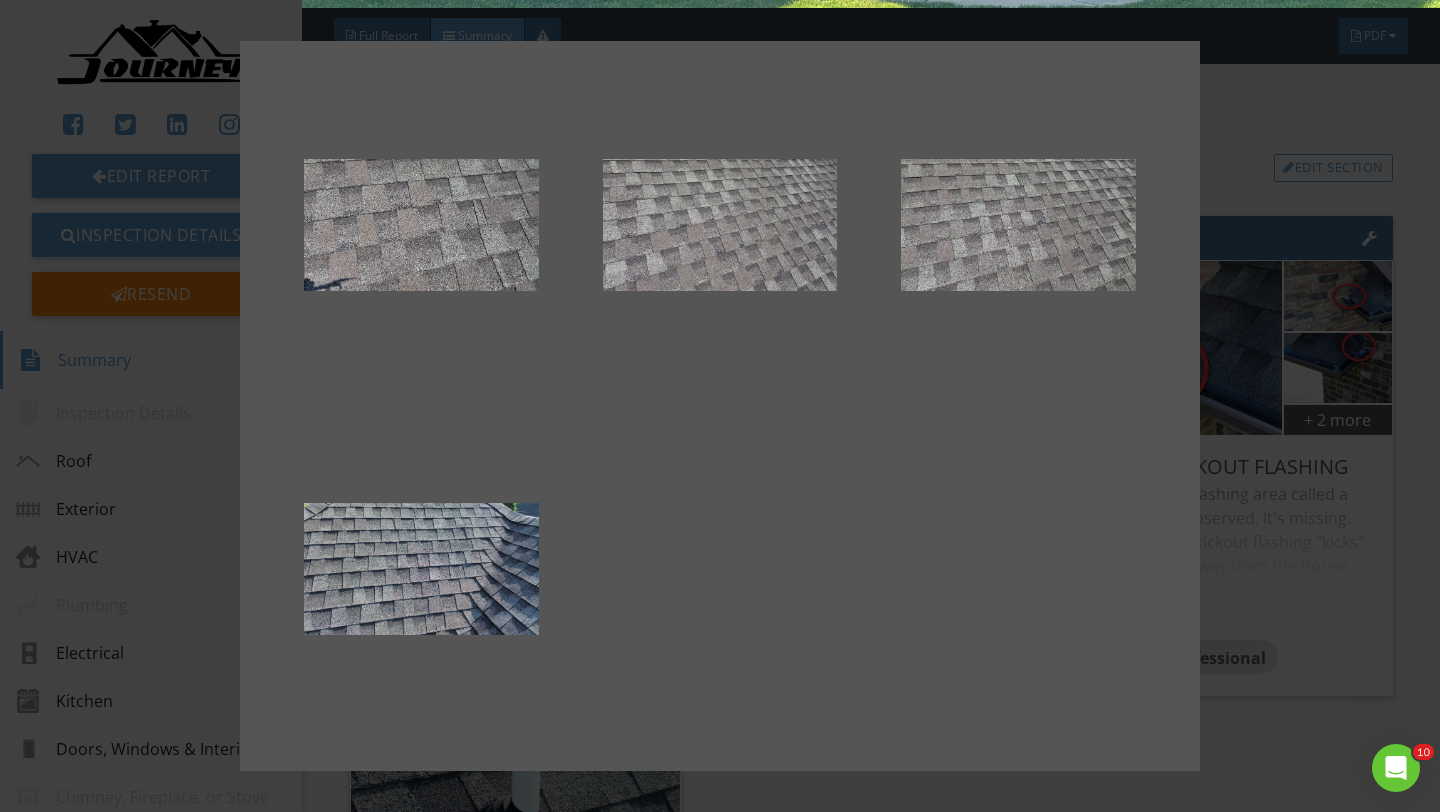 click at bounding box center (720, 406) 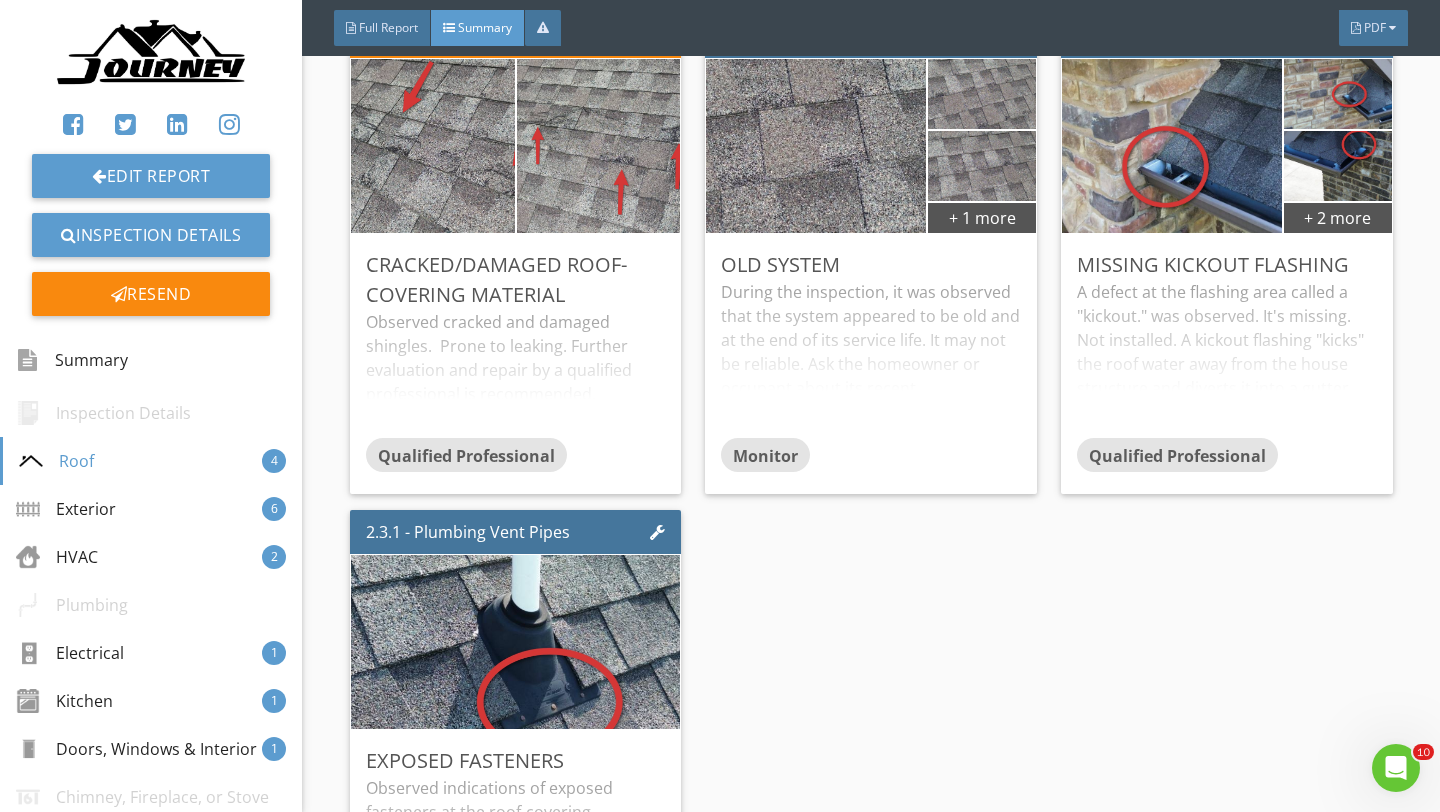 scroll, scrollTop: 530, scrollLeft: 0, axis: vertical 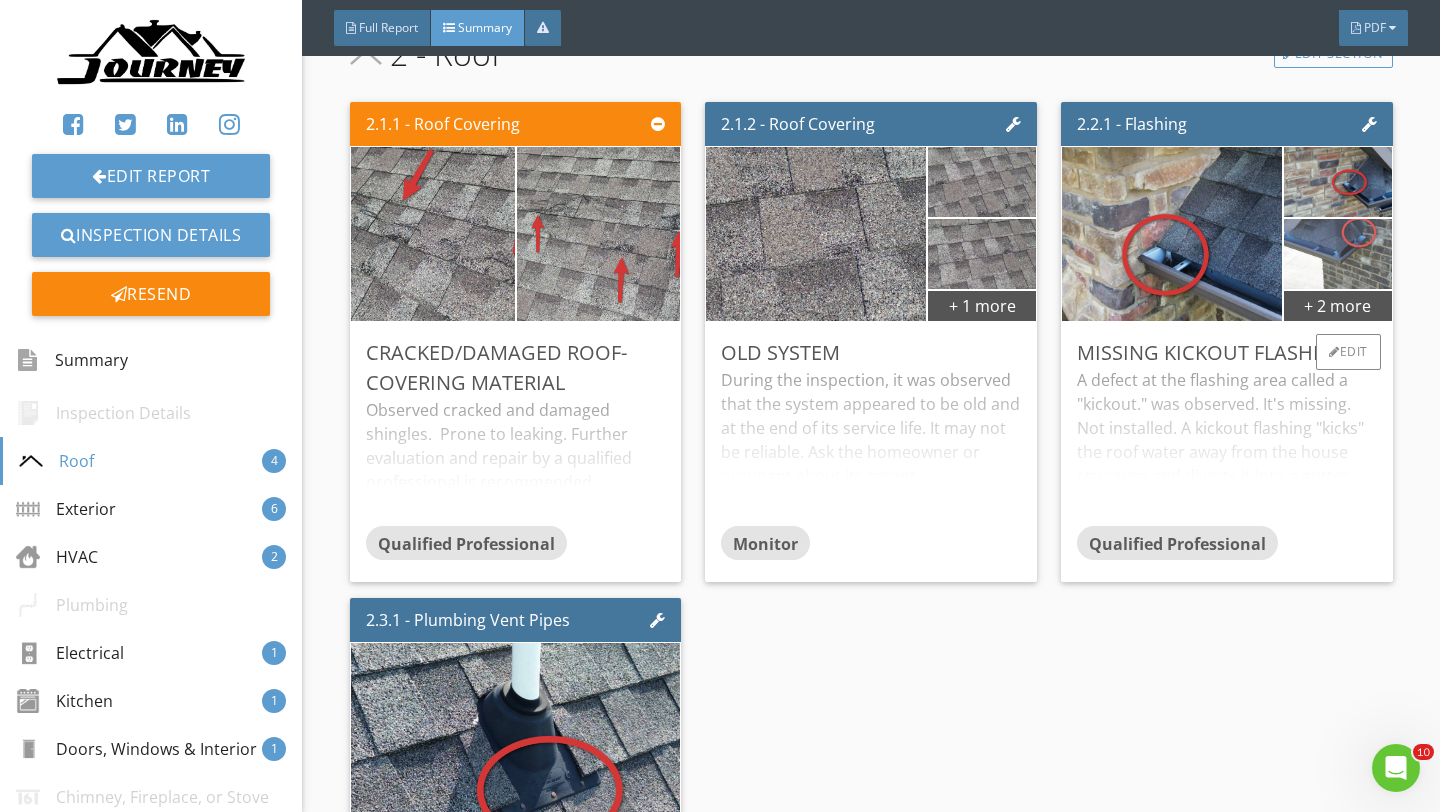 click at bounding box center [1338, 254] 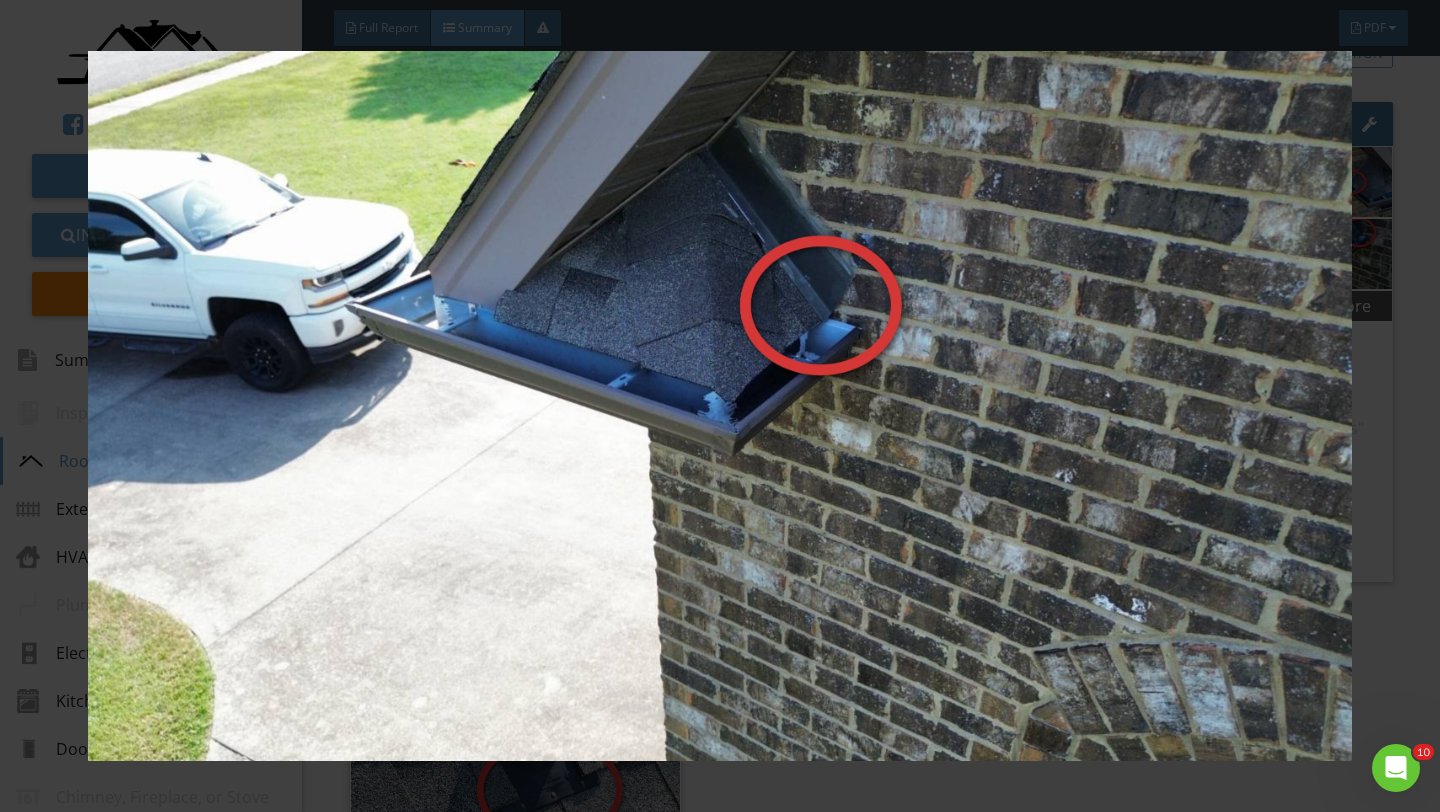 click at bounding box center (720, 406) 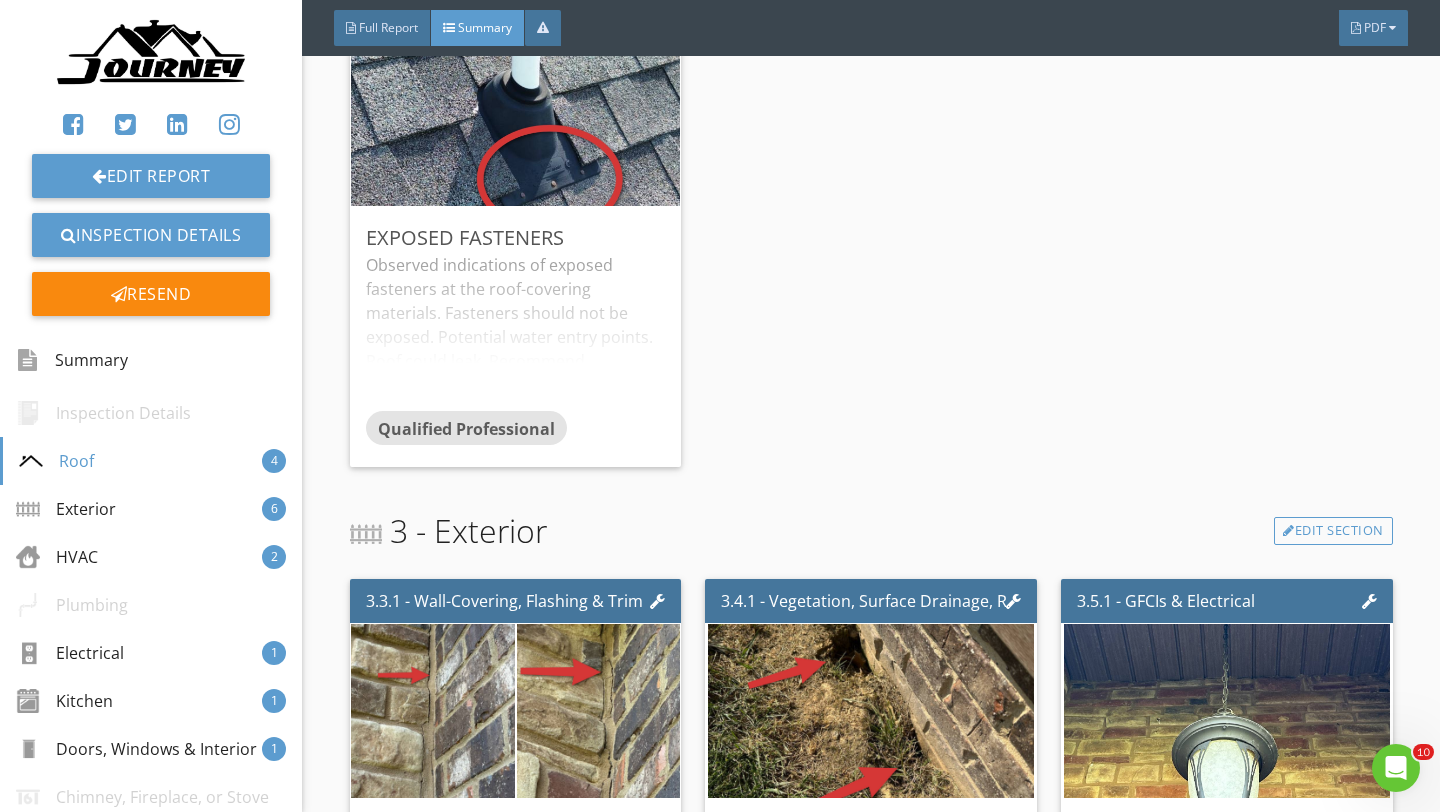 scroll, scrollTop: 1007, scrollLeft: 0, axis: vertical 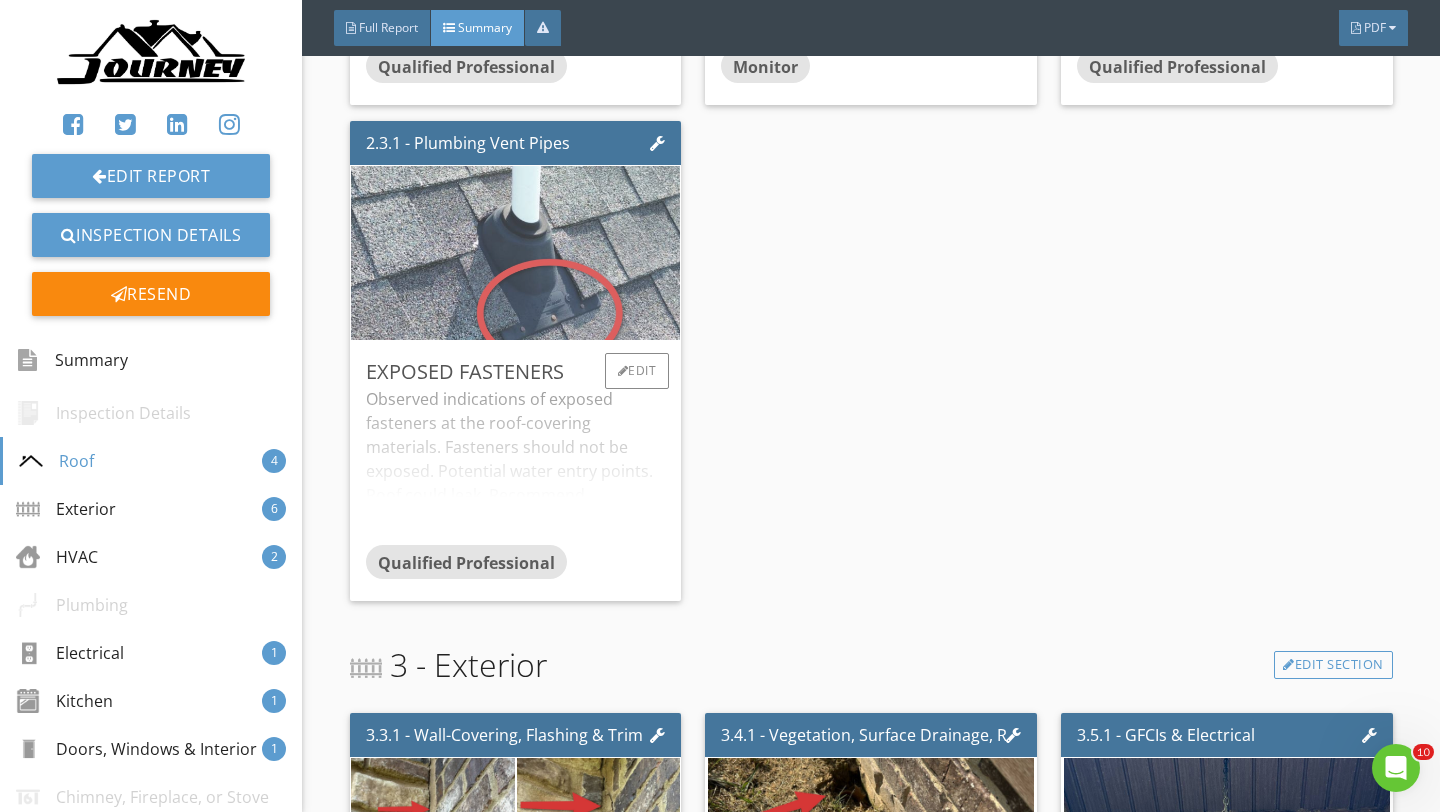 click at bounding box center [516, 253] 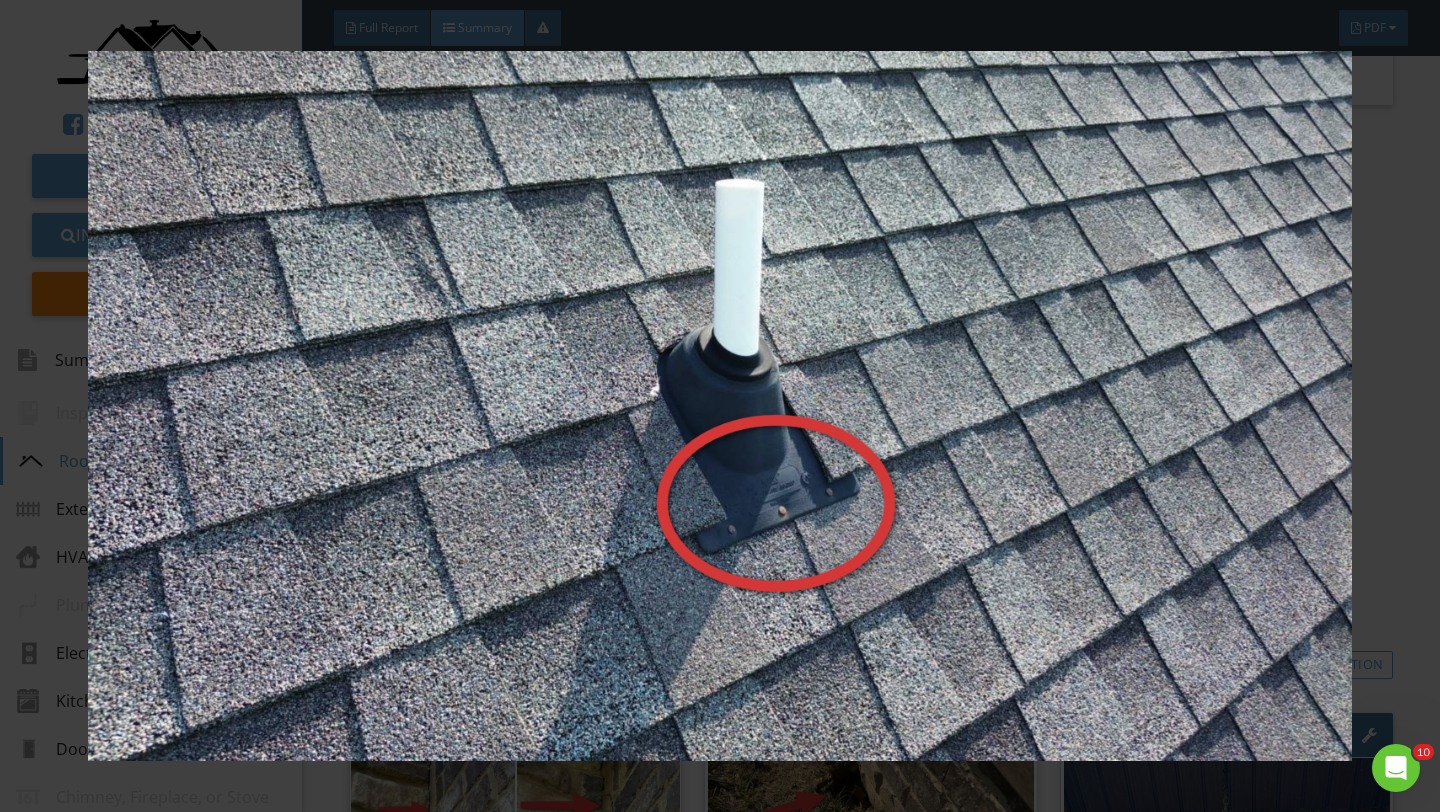 click at bounding box center (720, 406) 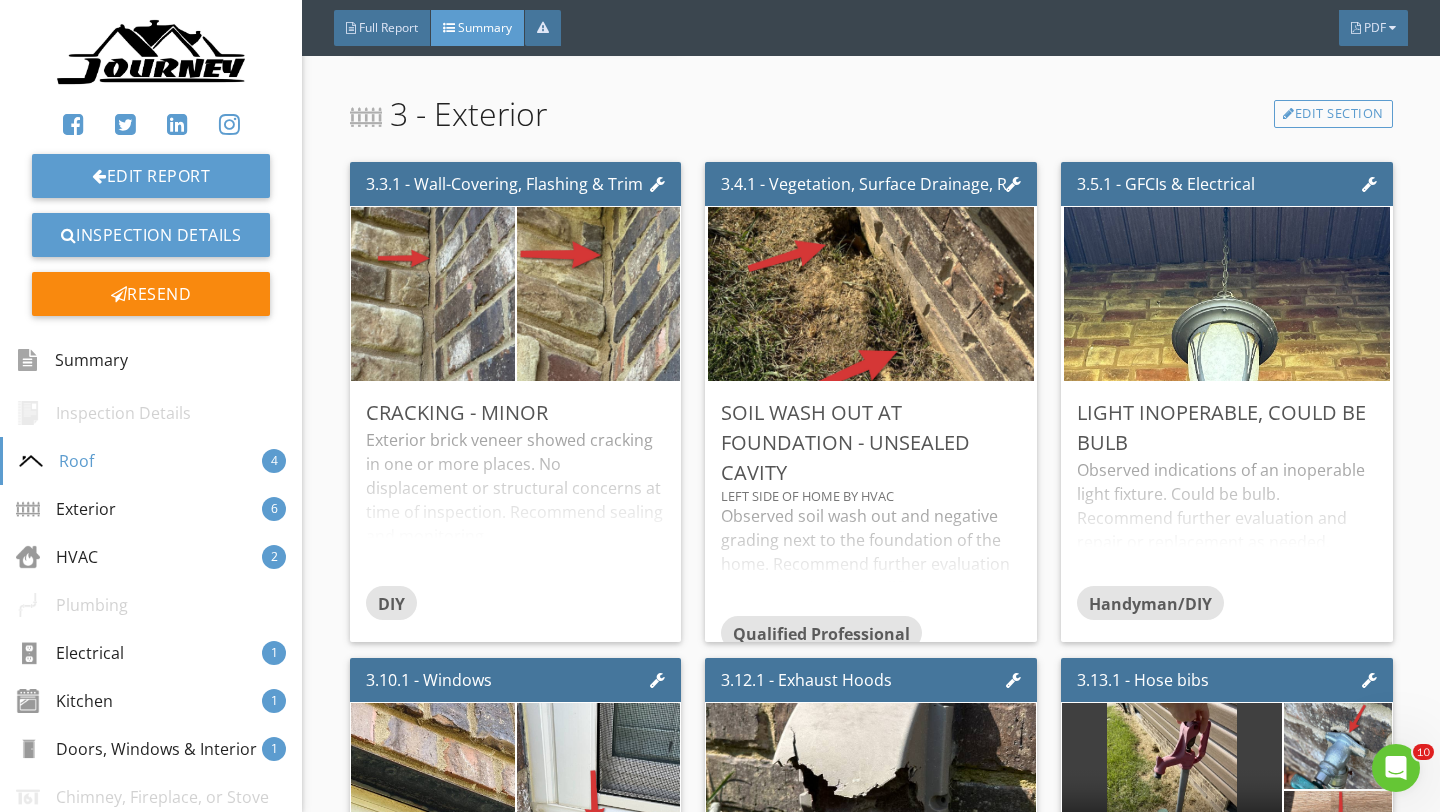 scroll, scrollTop: 1638, scrollLeft: 0, axis: vertical 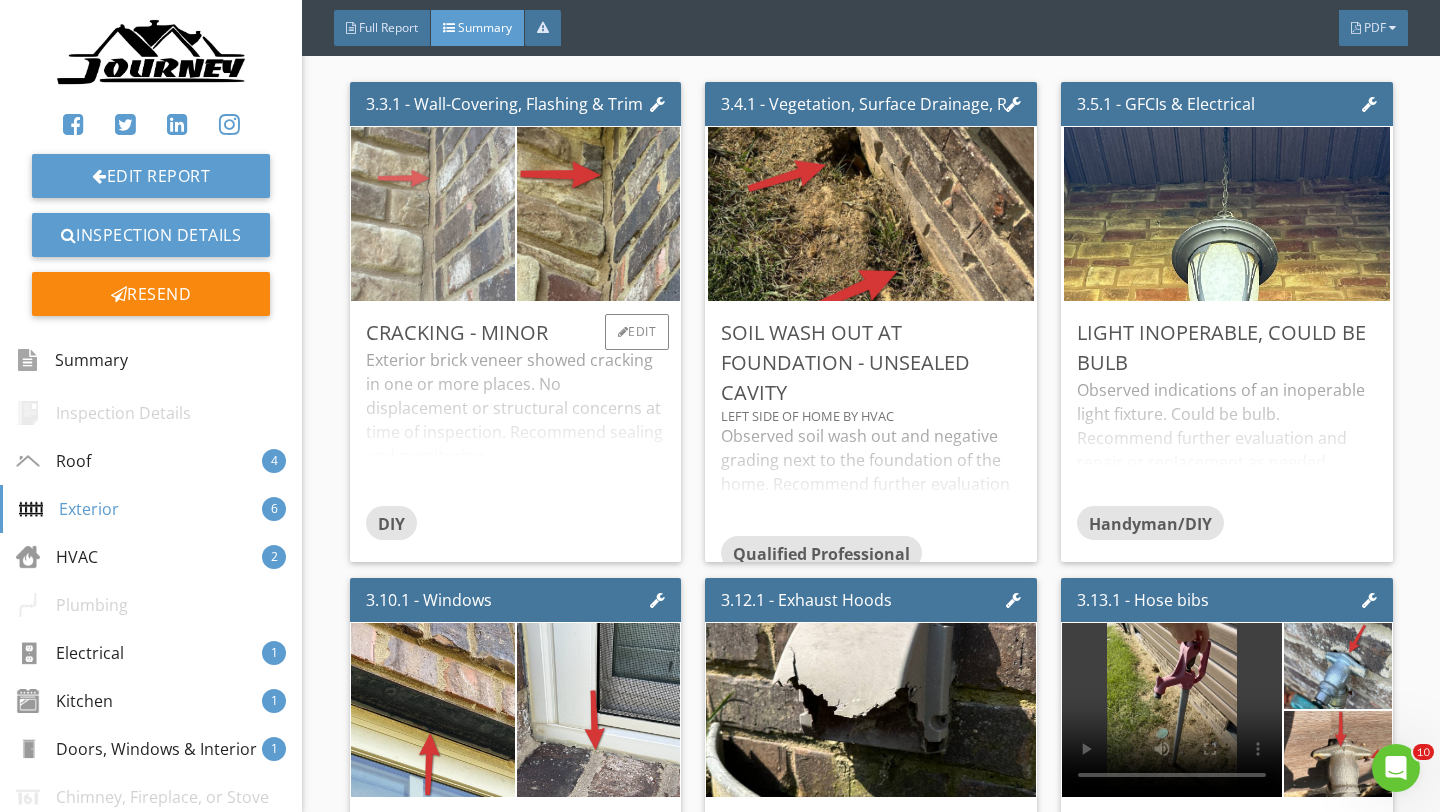 click at bounding box center [433, 214] 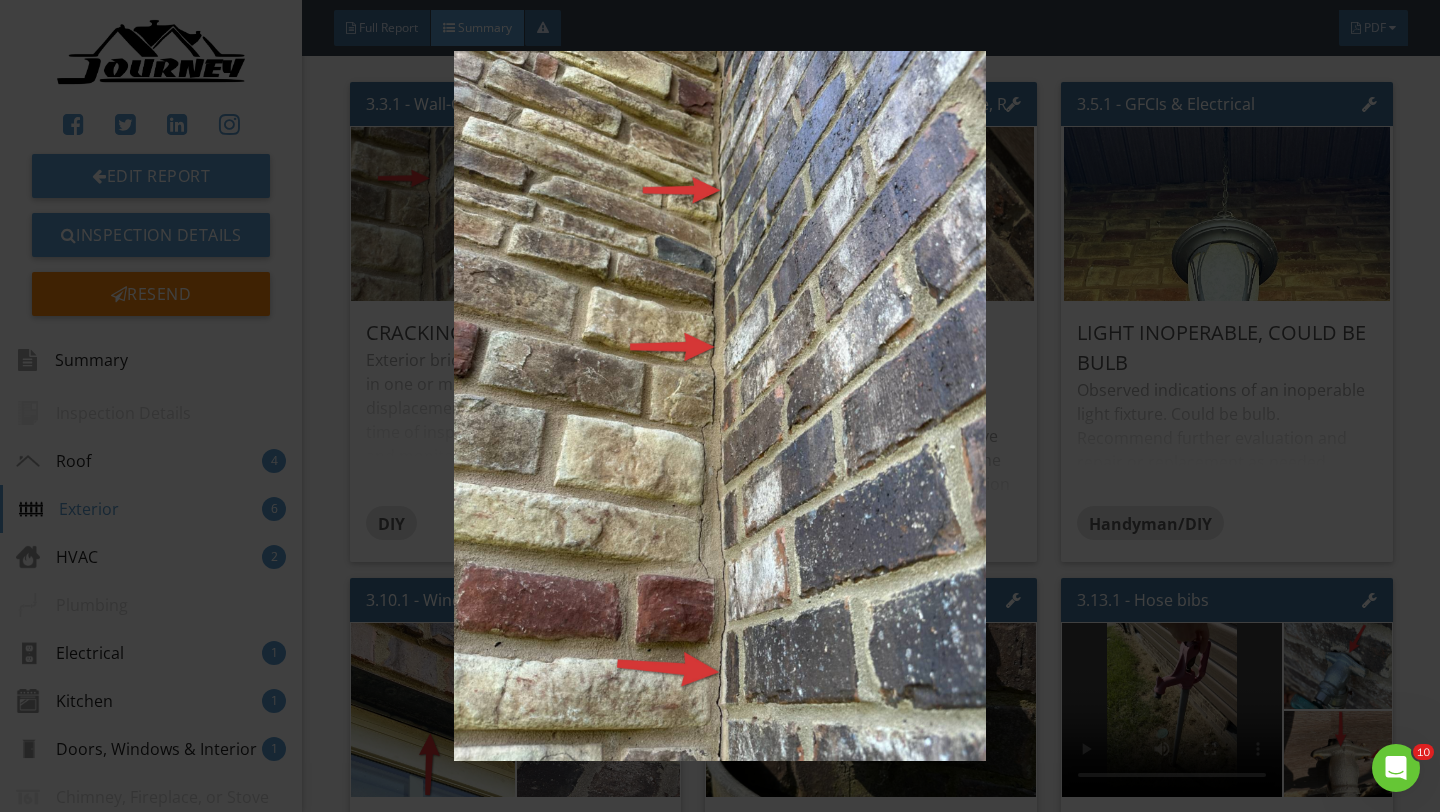click at bounding box center (719, 406) 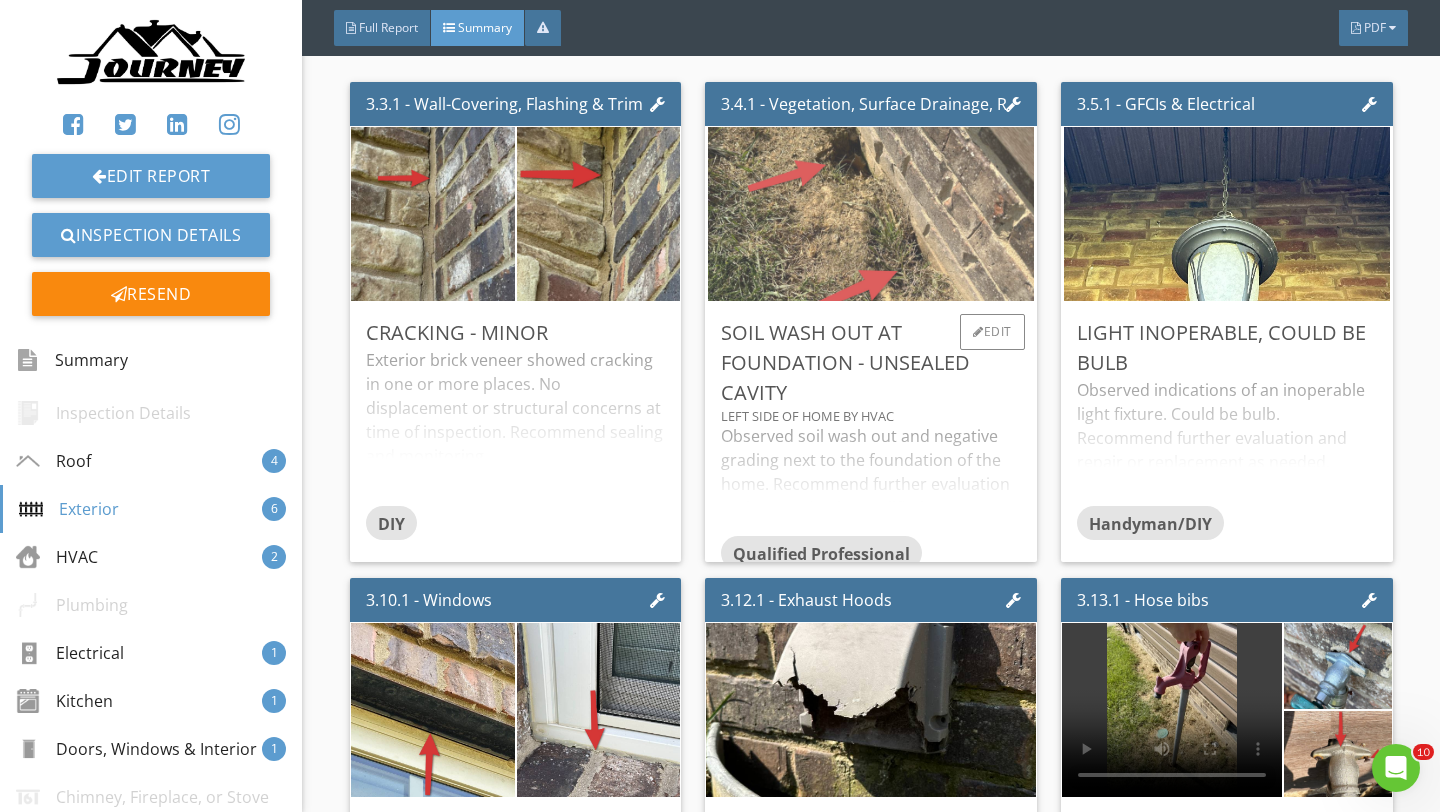 click at bounding box center (871, 214) 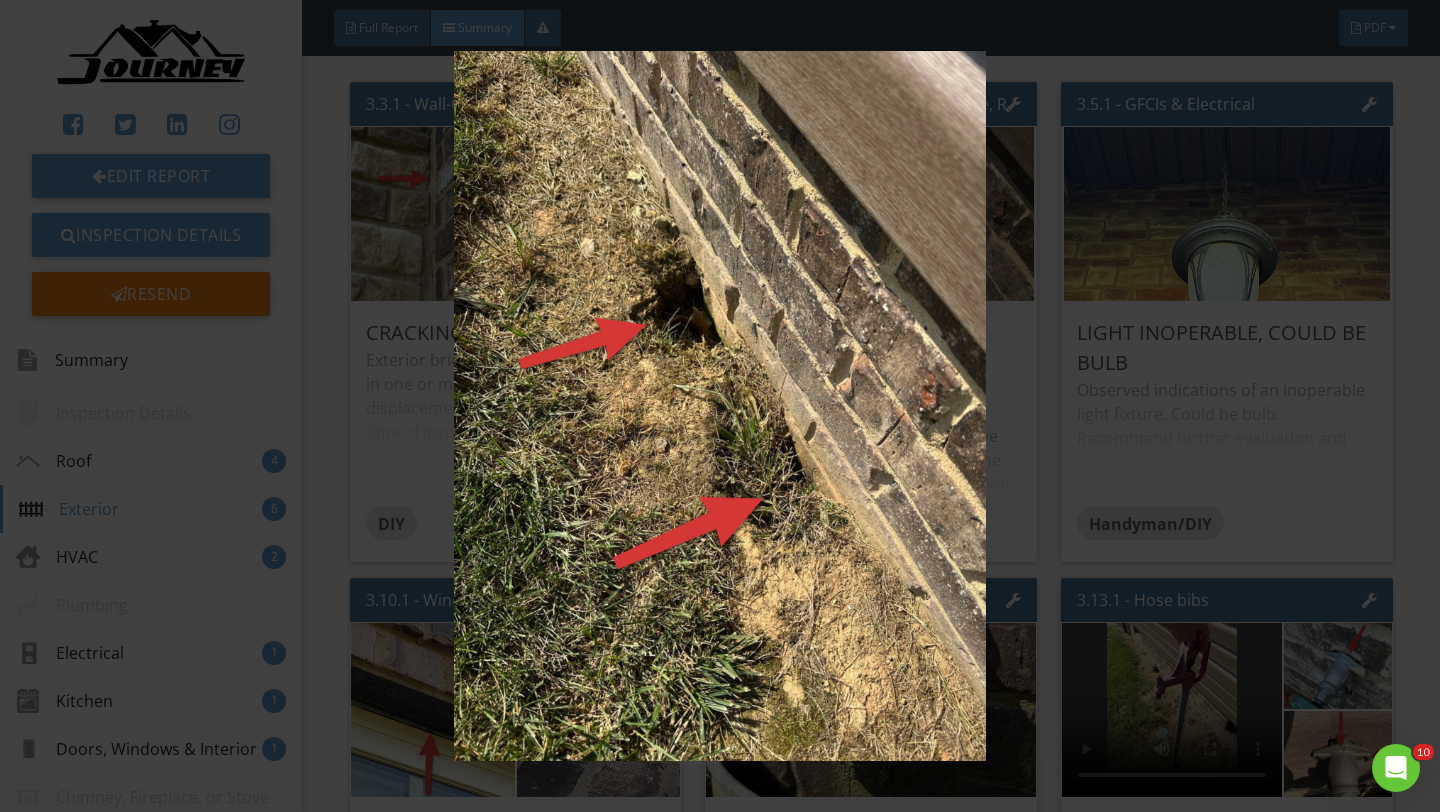 click at bounding box center [719, 406] 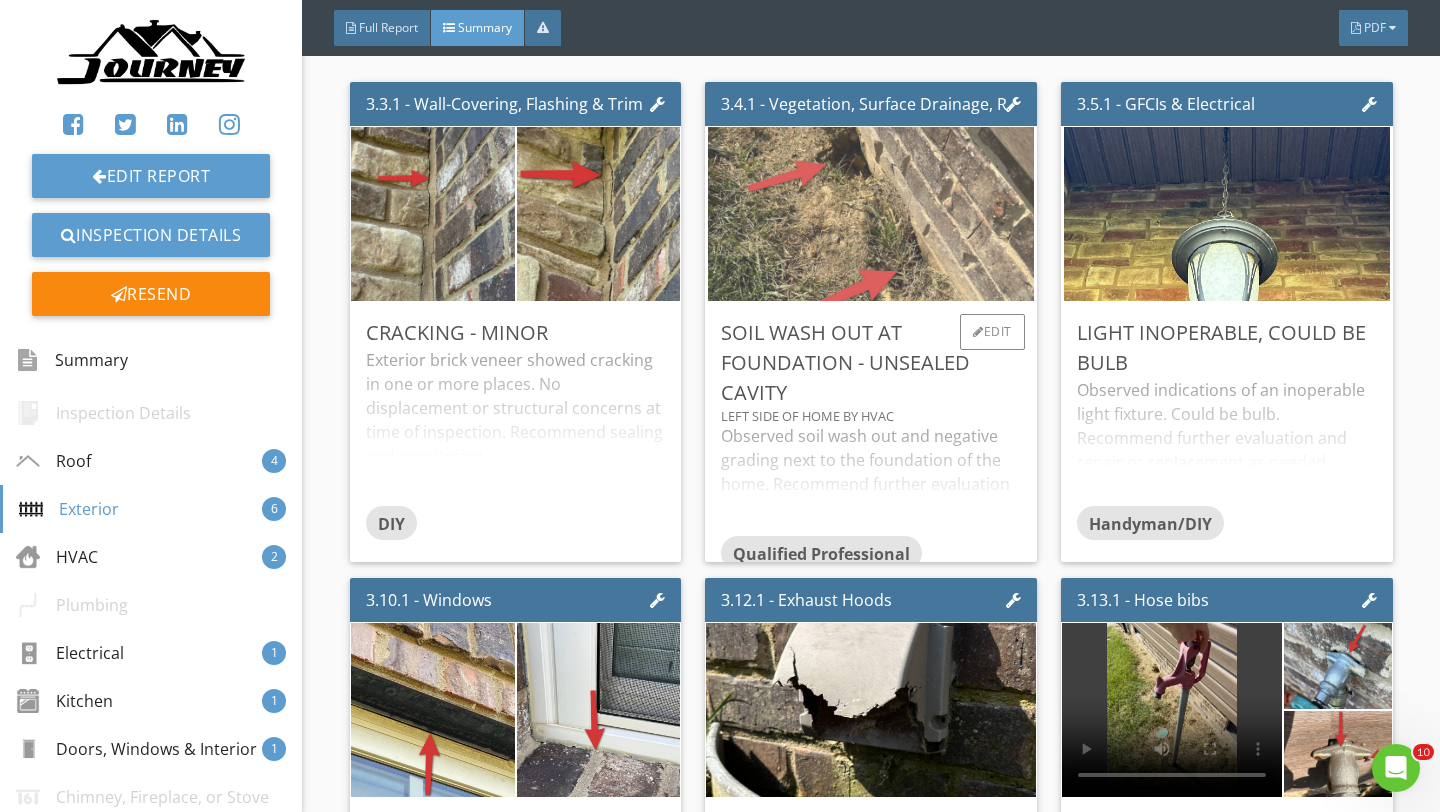 click at bounding box center [871, 214] 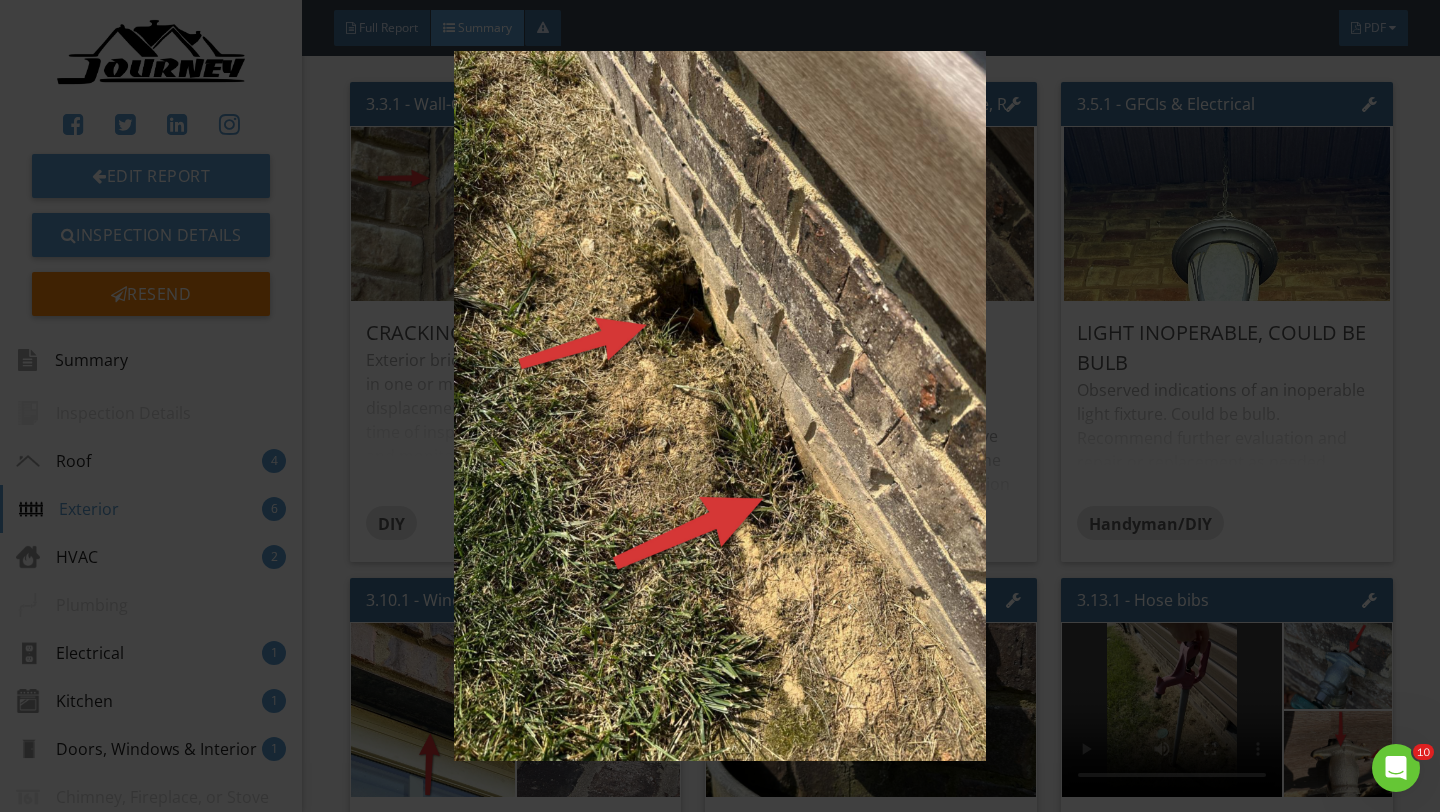 click at bounding box center (719, 406) 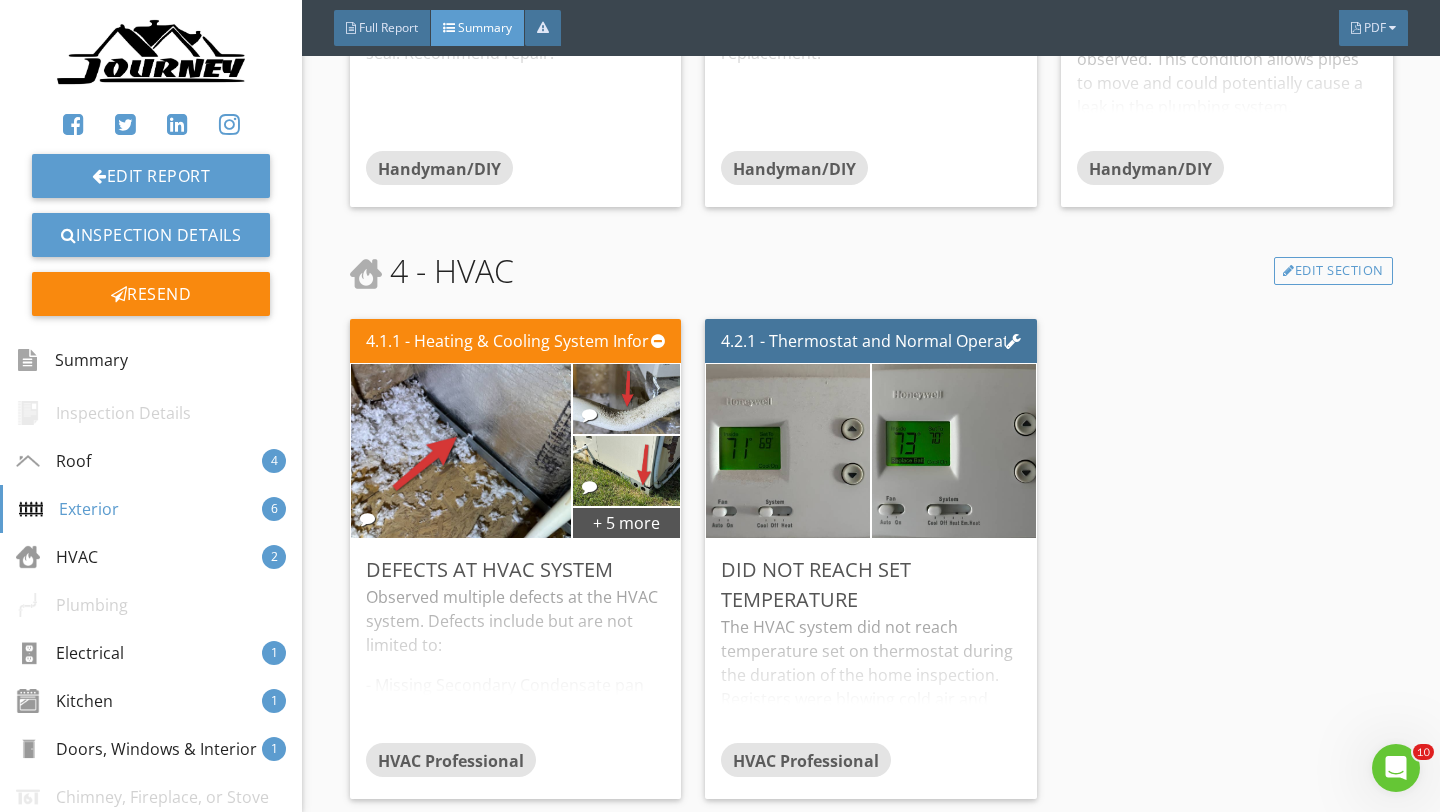 scroll, scrollTop: 2491, scrollLeft: 0, axis: vertical 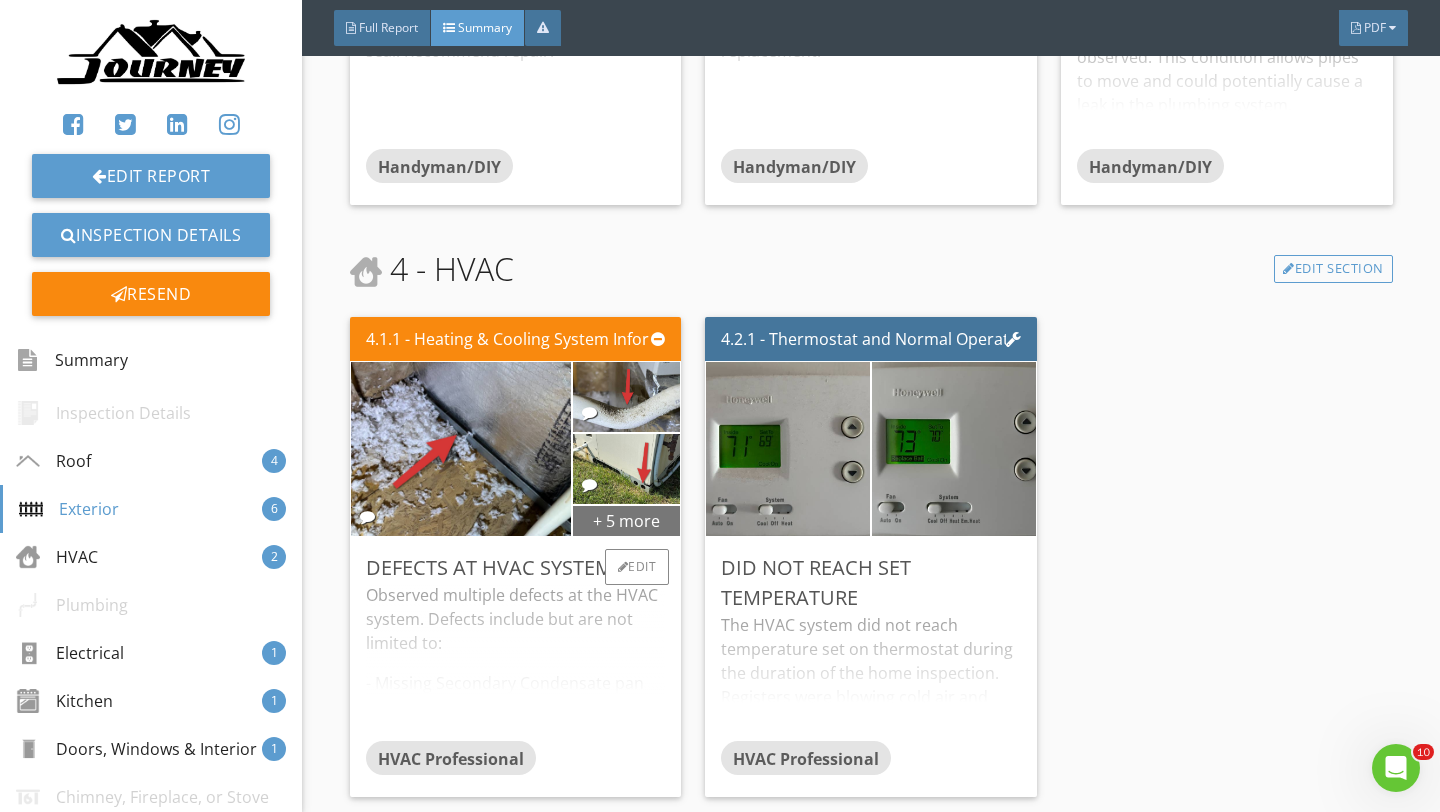 click on "+ 5 more" at bounding box center [627, 520] 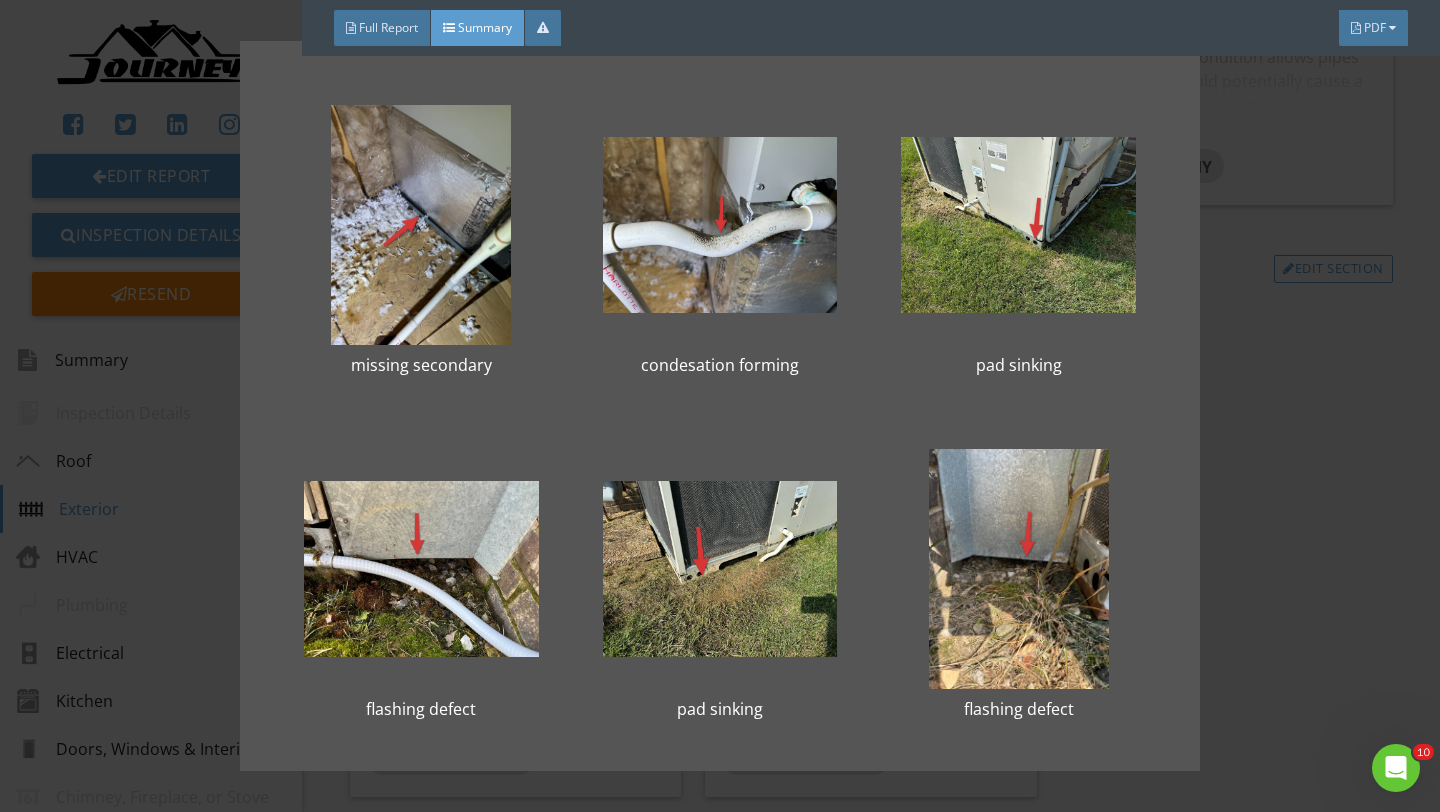 click on "missing secondary
condesation forming
pad sinking
flashing defect
pad sinking
flashing defect
should be extended
should be extened" at bounding box center [720, 406] 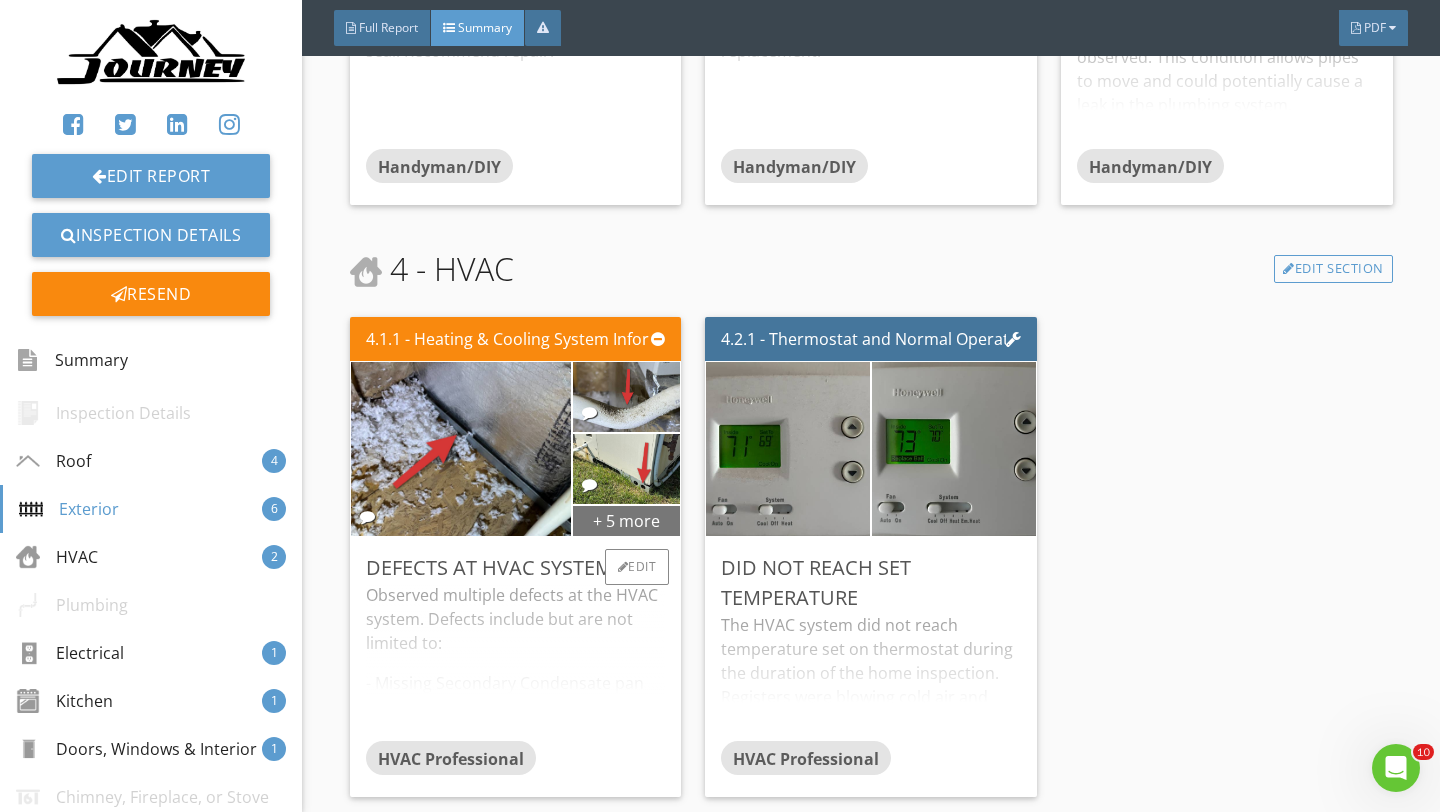 click on "+ 5 more" at bounding box center (627, 520) 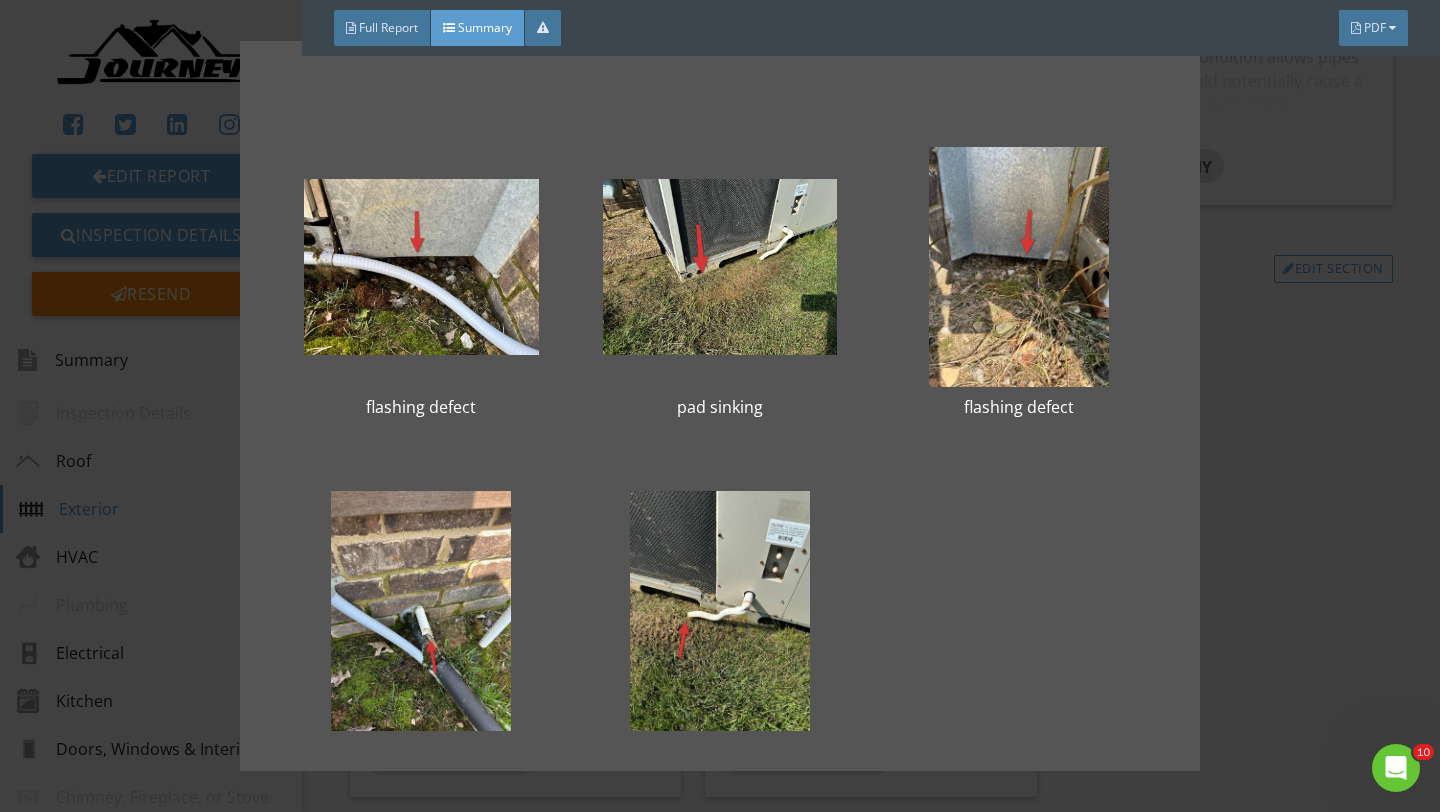 scroll, scrollTop: 365, scrollLeft: 0, axis: vertical 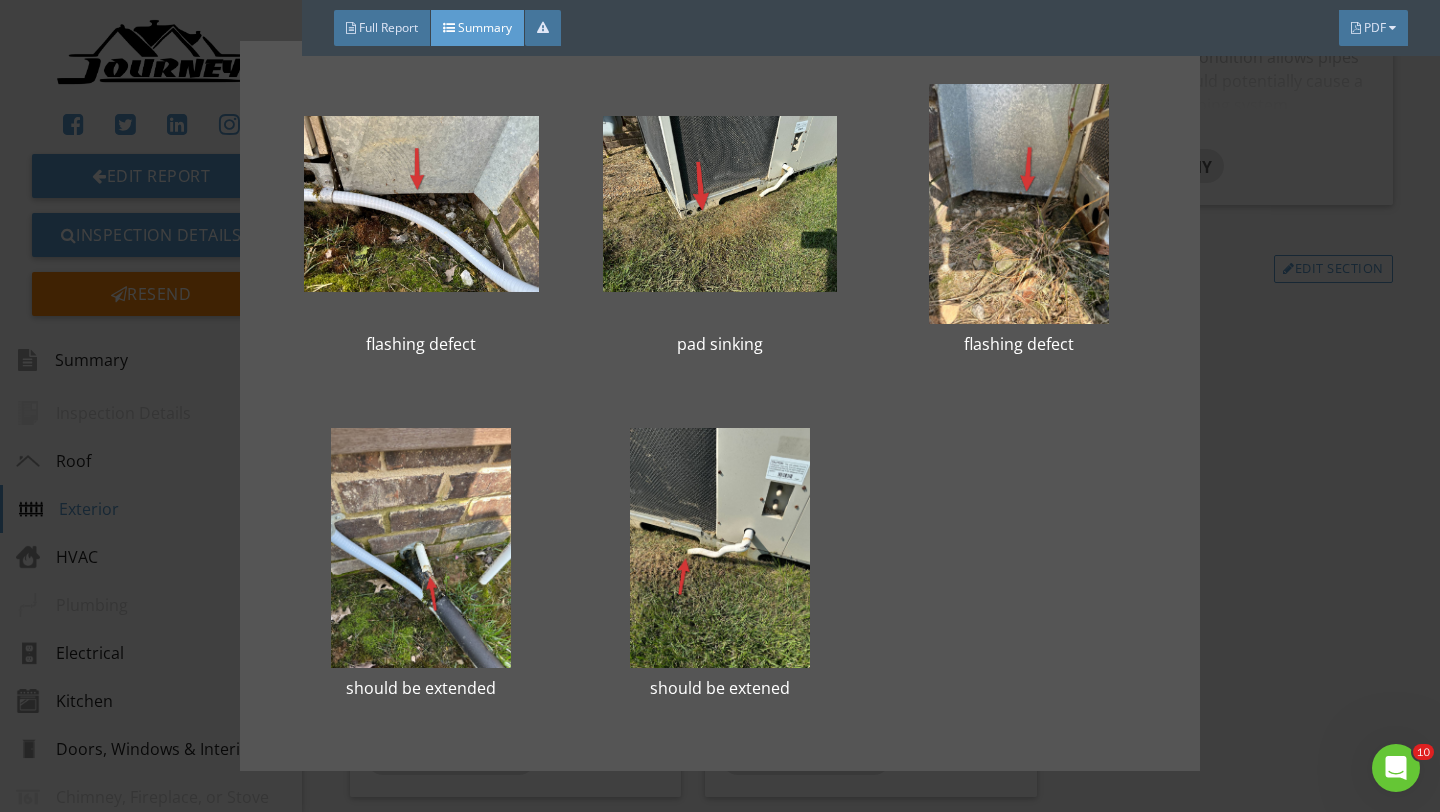 click on "missing secondary
condesation forming
pad sinking
flashing defect
pad sinking
flashing defect
should be extended
should be extened" at bounding box center [720, 406] 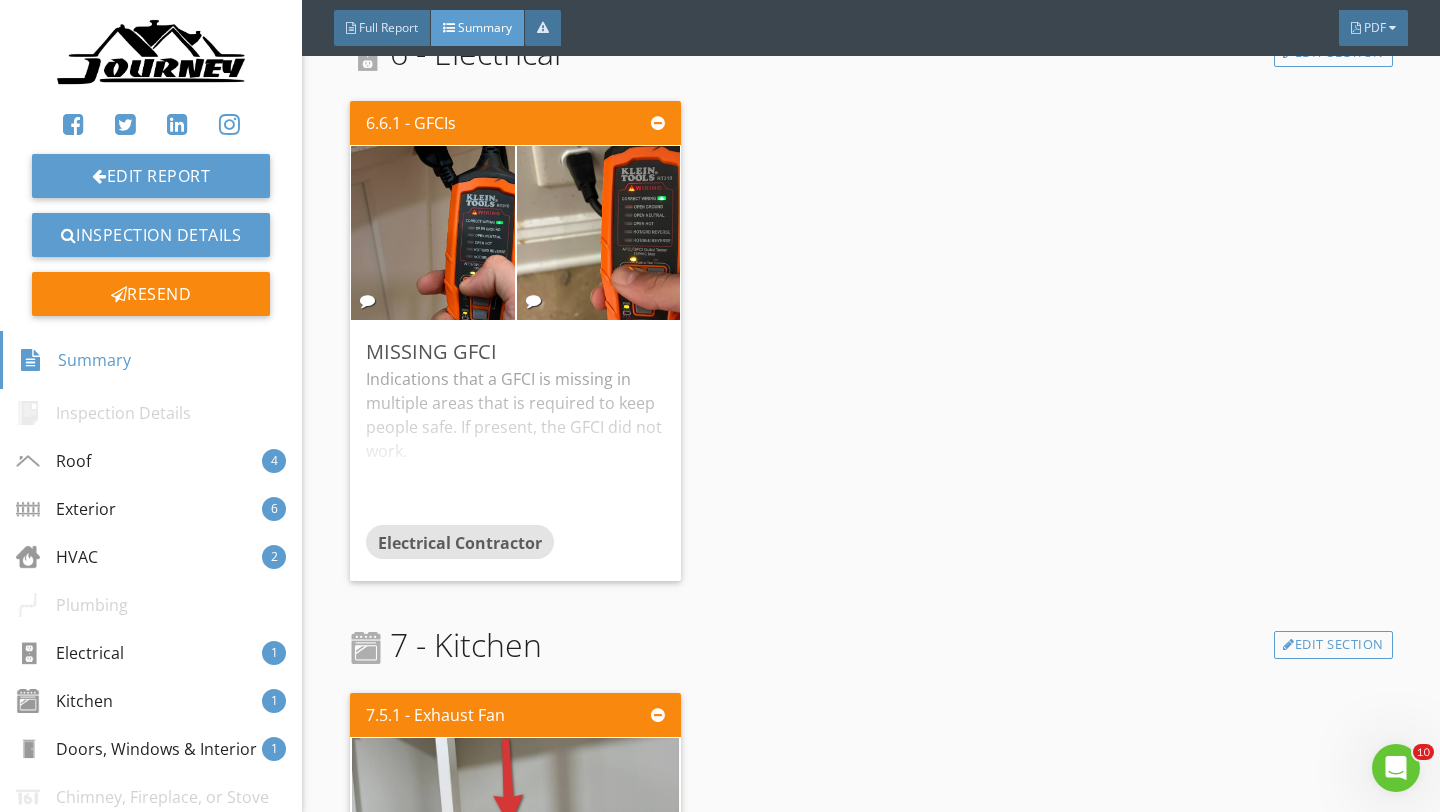 scroll, scrollTop: 3300, scrollLeft: 0, axis: vertical 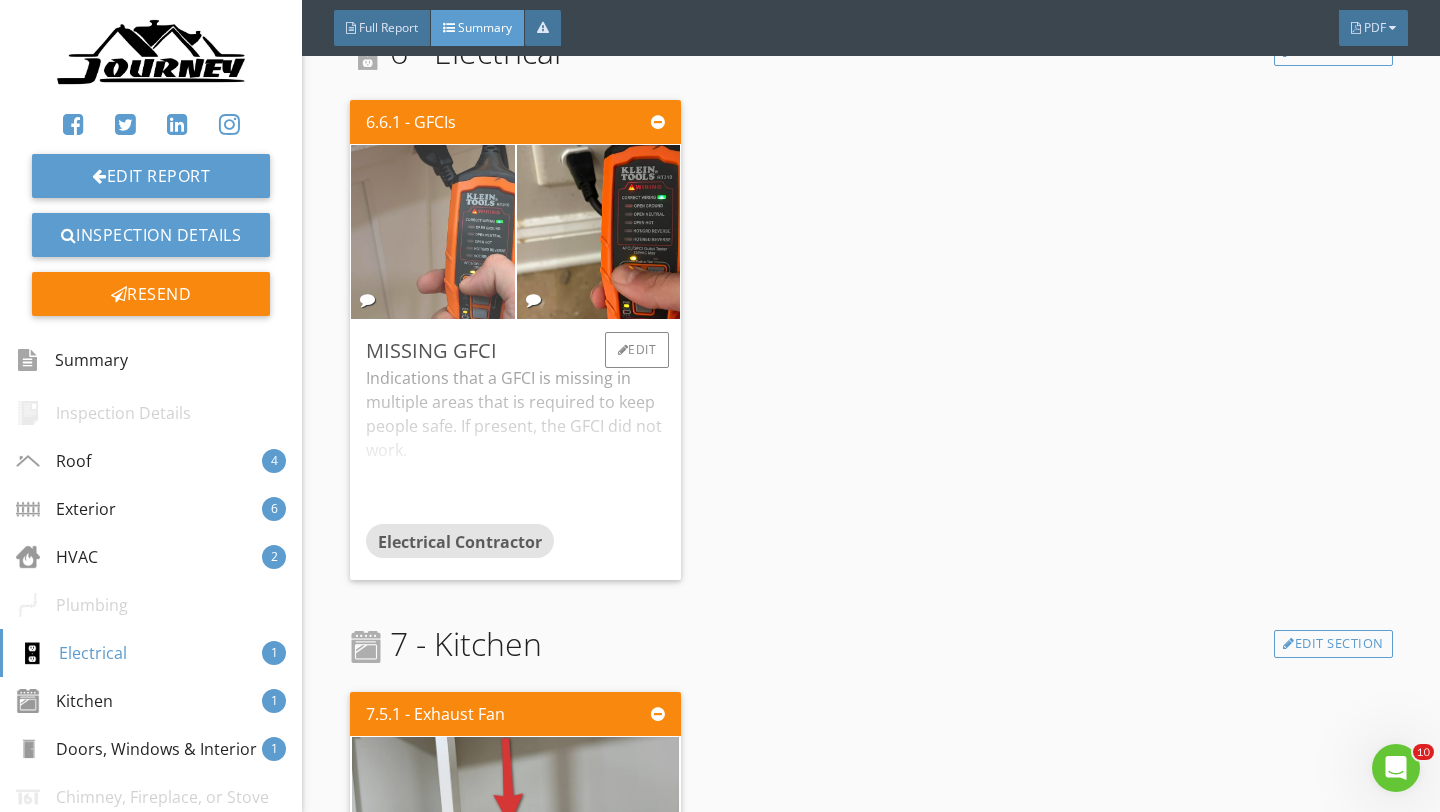 click at bounding box center (433, 232) 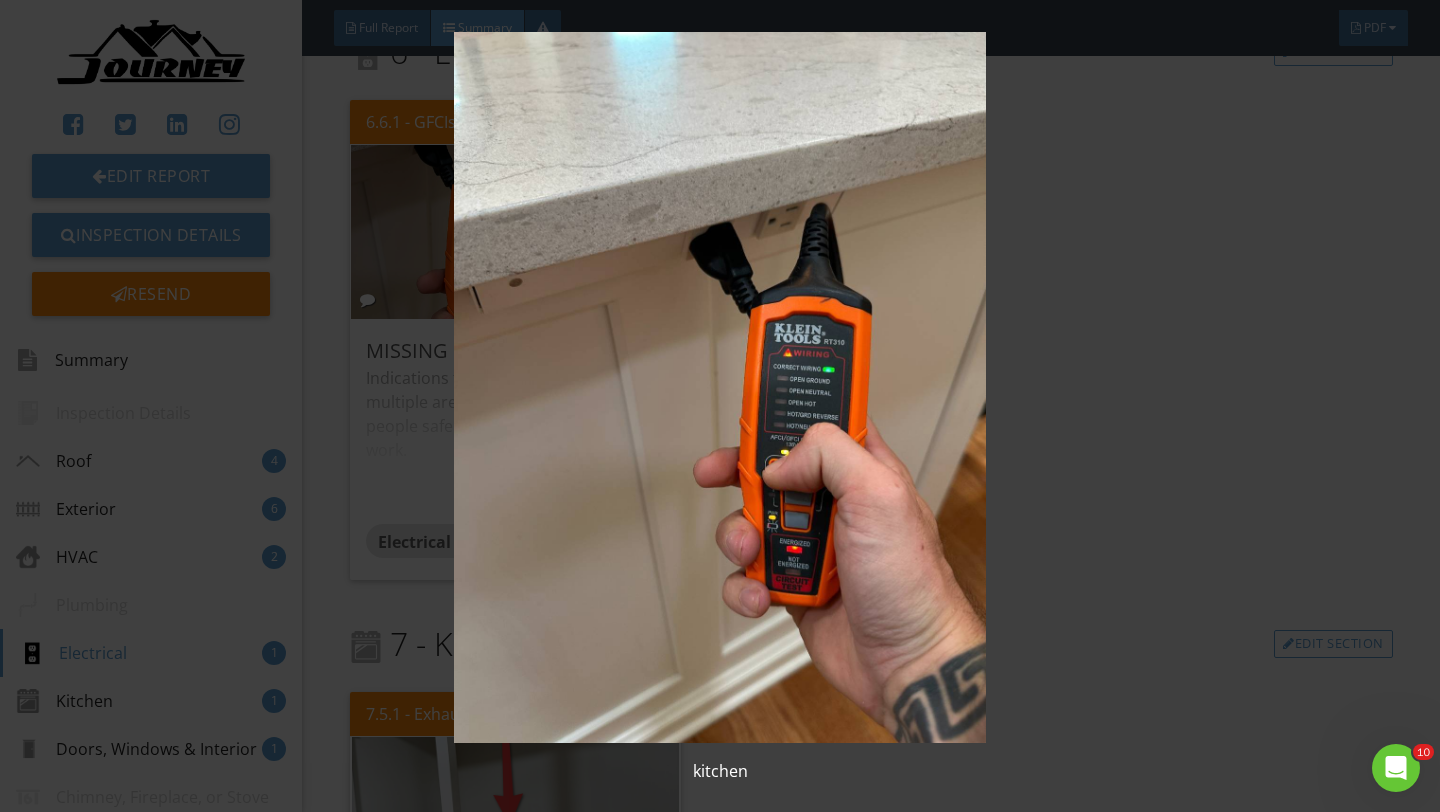 click at bounding box center (719, 387) 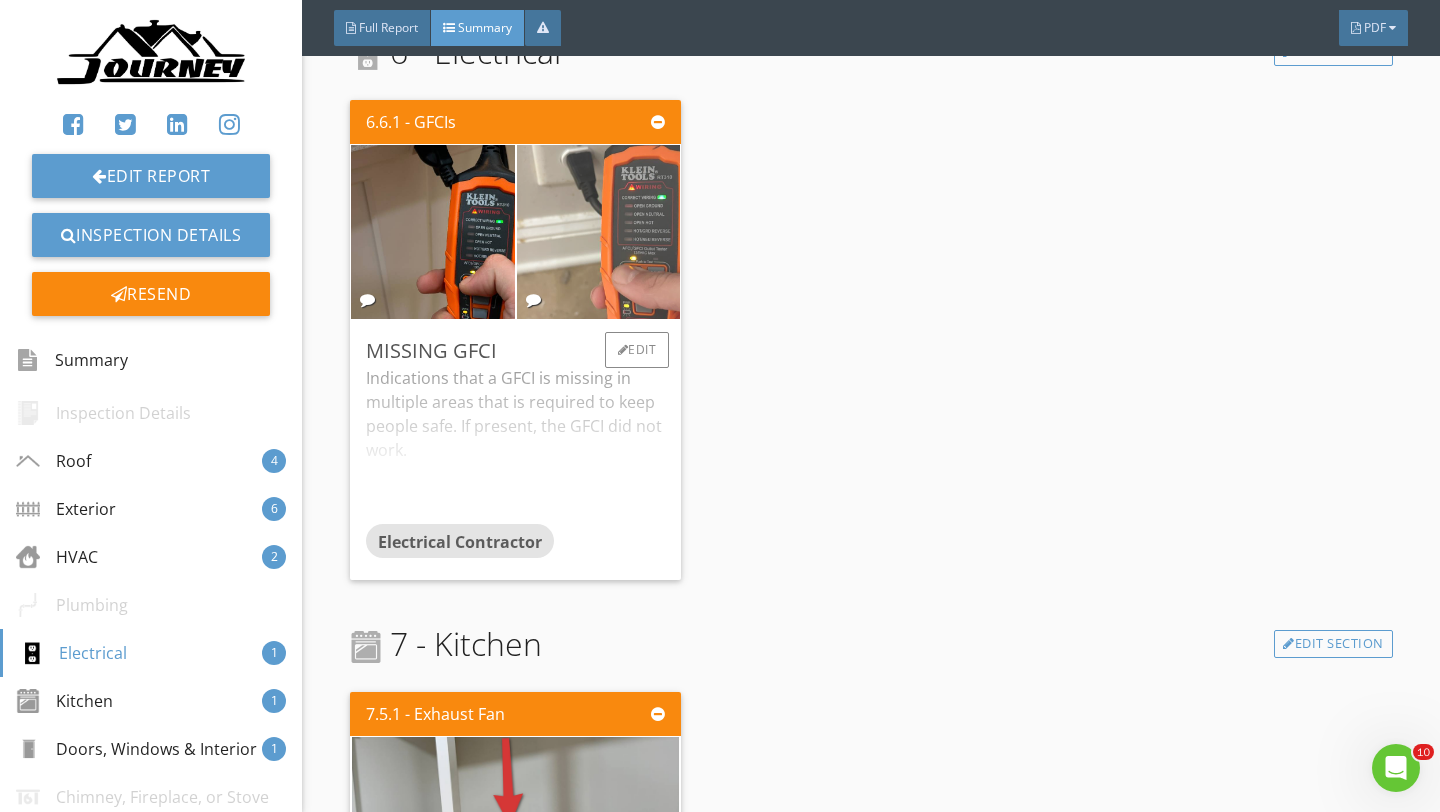 click at bounding box center (598, 232) 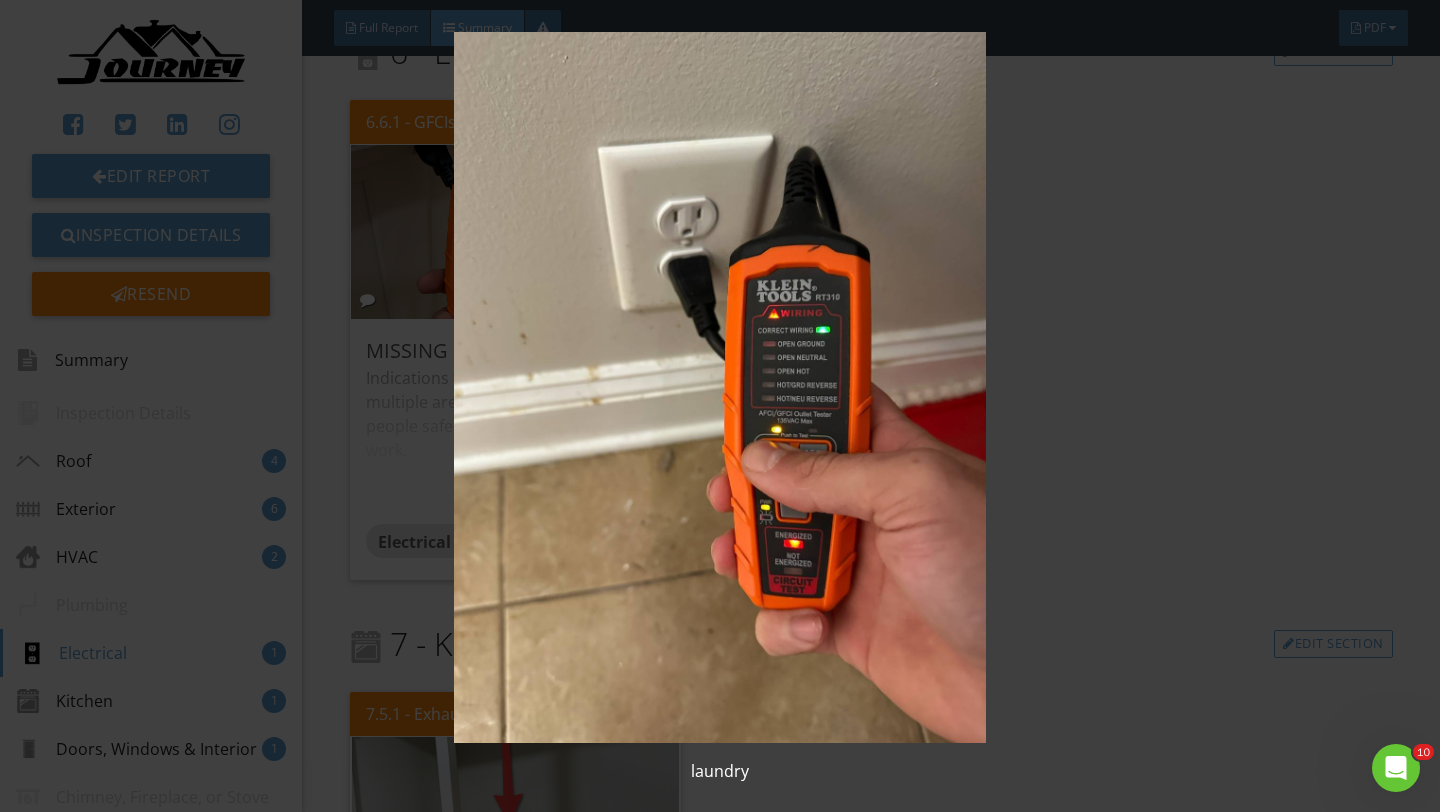 click at bounding box center (719, 387) 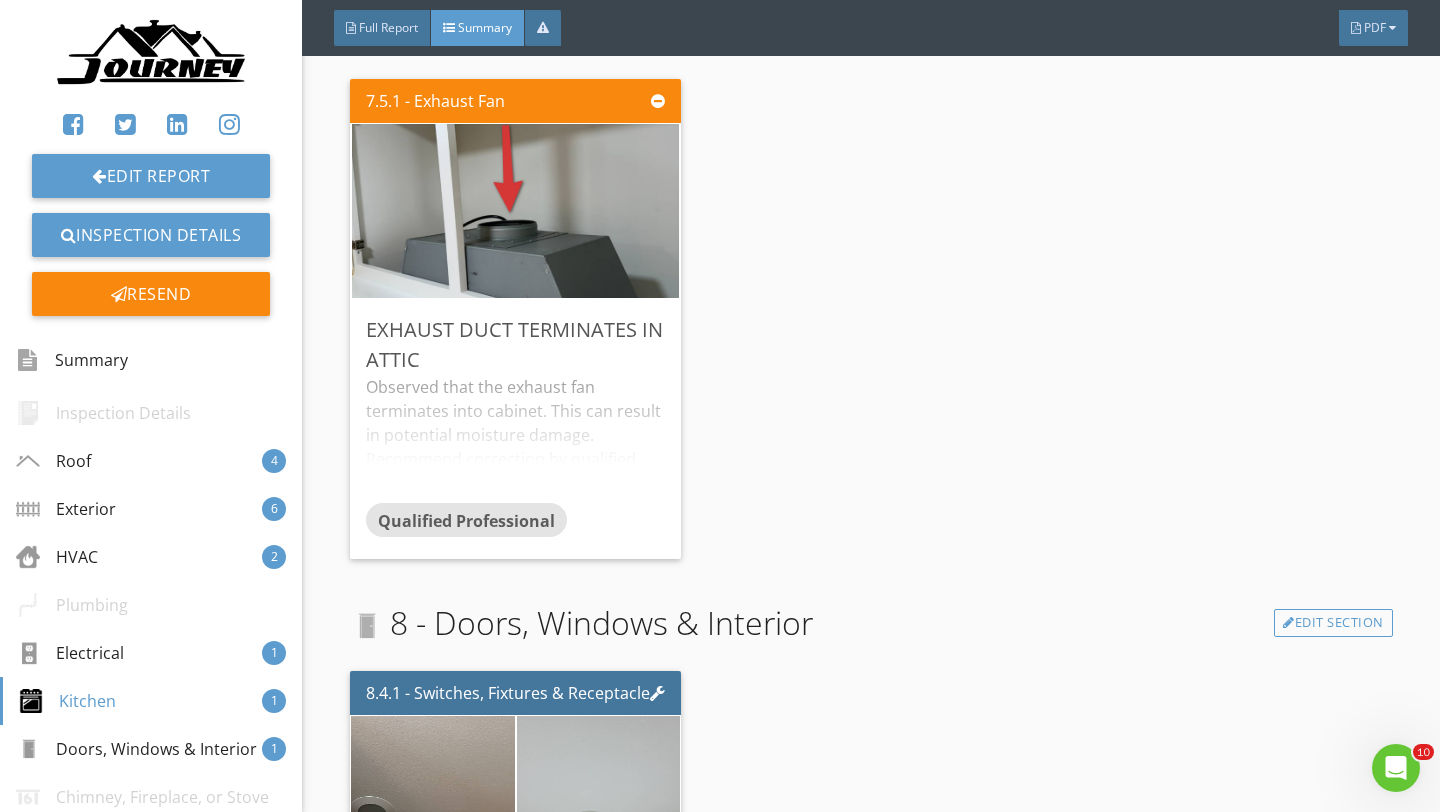 scroll, scrollTop: 3946, scrollLeft: 0, axis: vertical 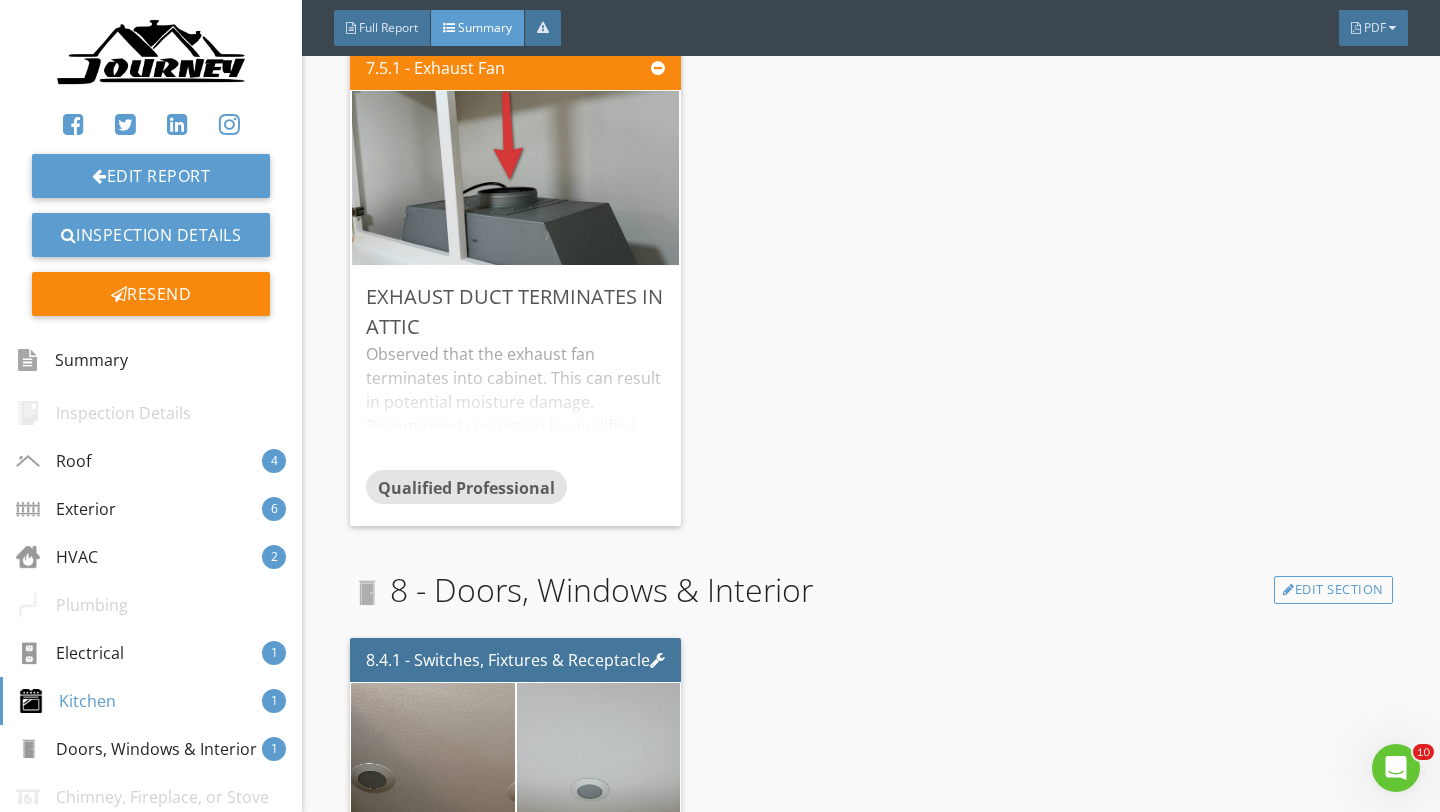 click on "7.5.1 - Exhaust Fan
Exhaust Duct Terminates in Attic
Observed that the exhaust fan terminates into cabinet. This can result in potential moisture damage. Recommend correction by qualified professional.    Qualified Professional
Edit" at bounding box center (871, 286) 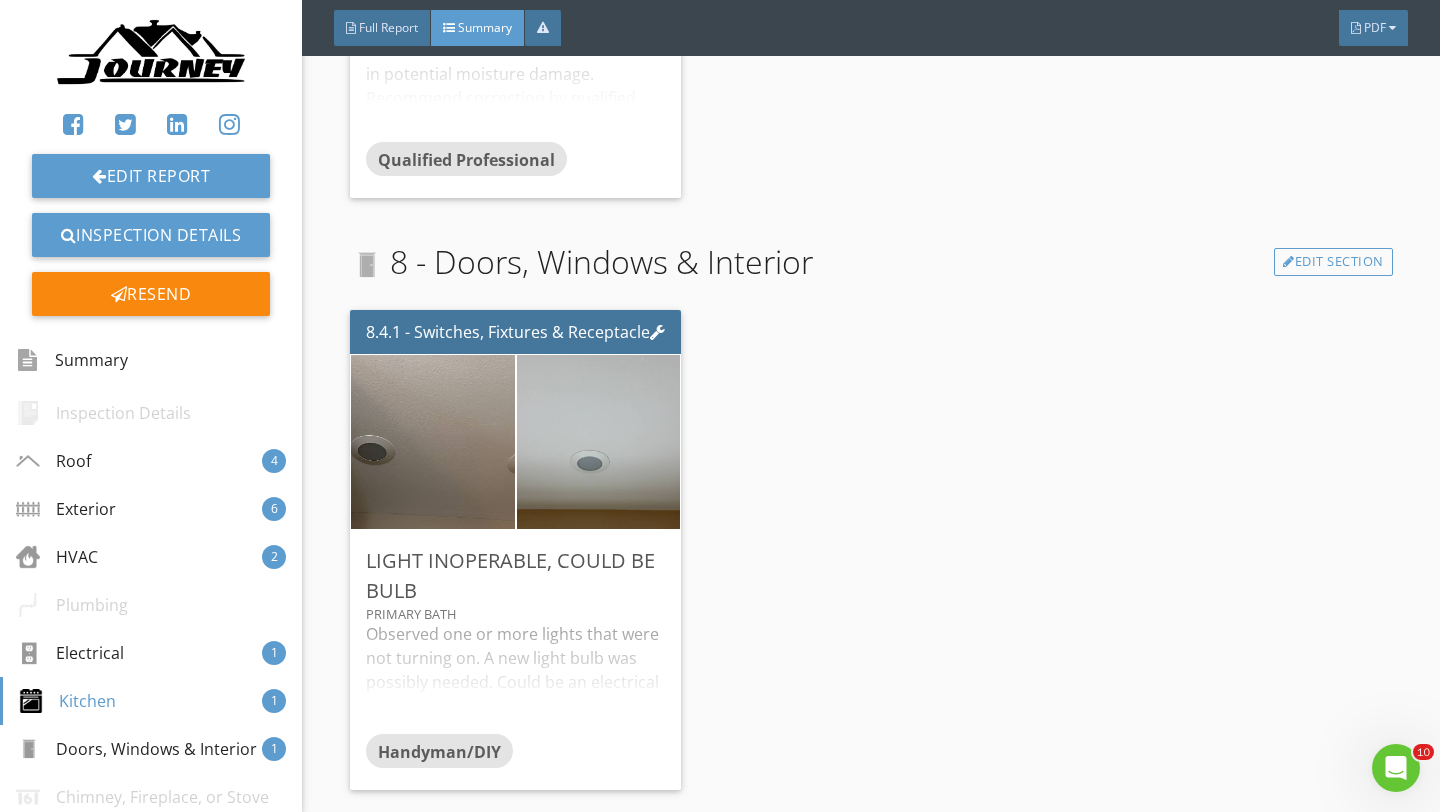 scroll, scrollTop: 4500, scrollLeft: 0, axis: vertical 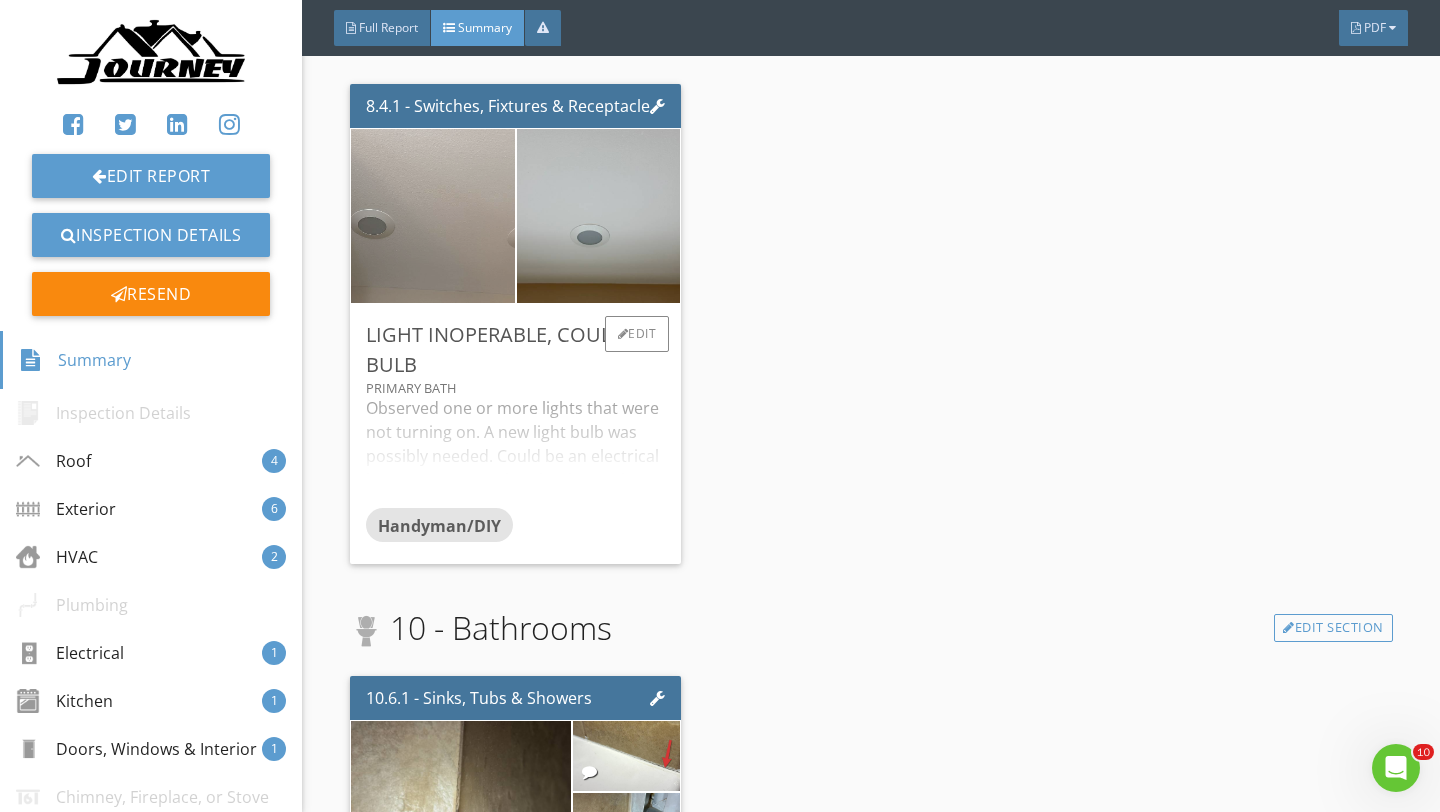 click at bounding box center (432, 215) 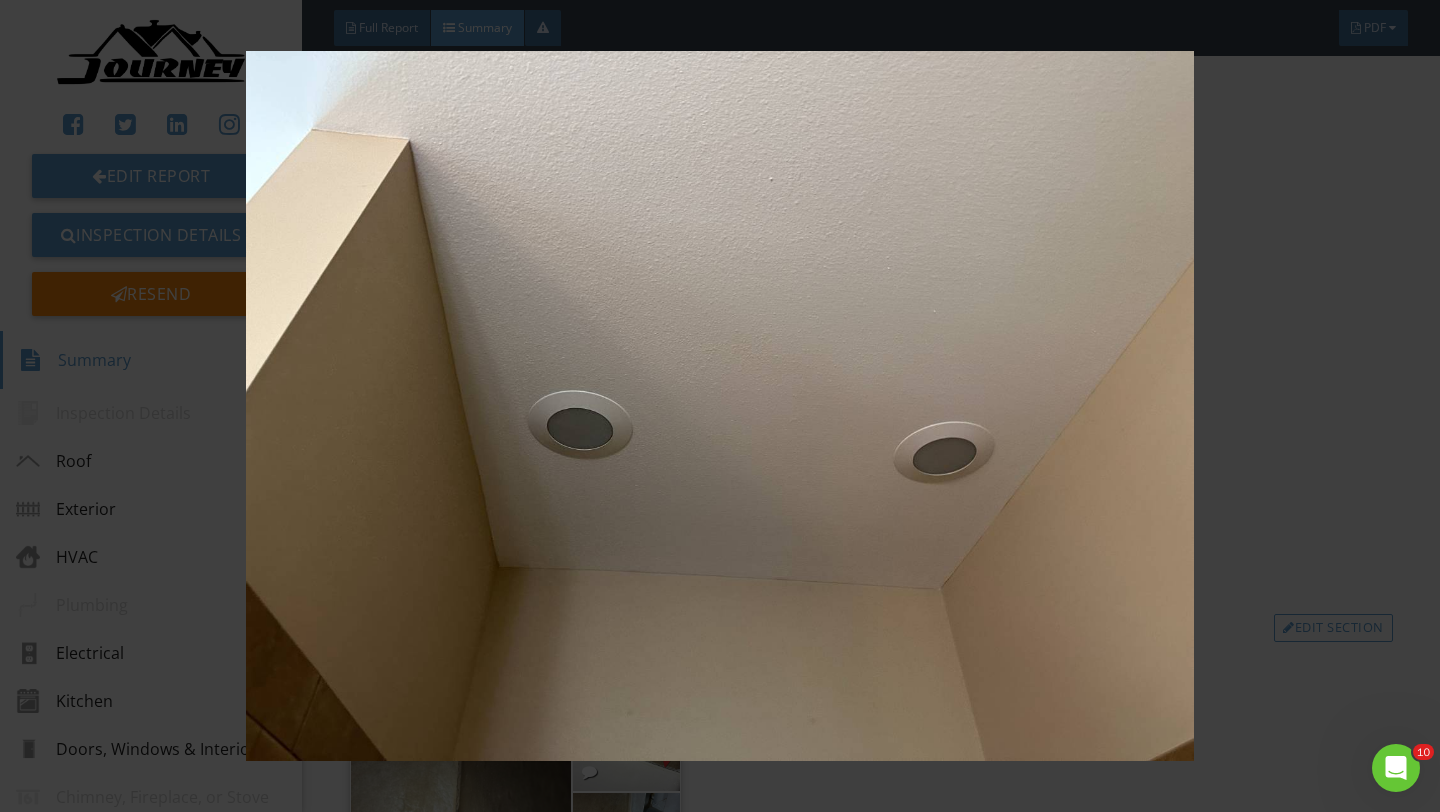 click at bounding box center (719, 406) 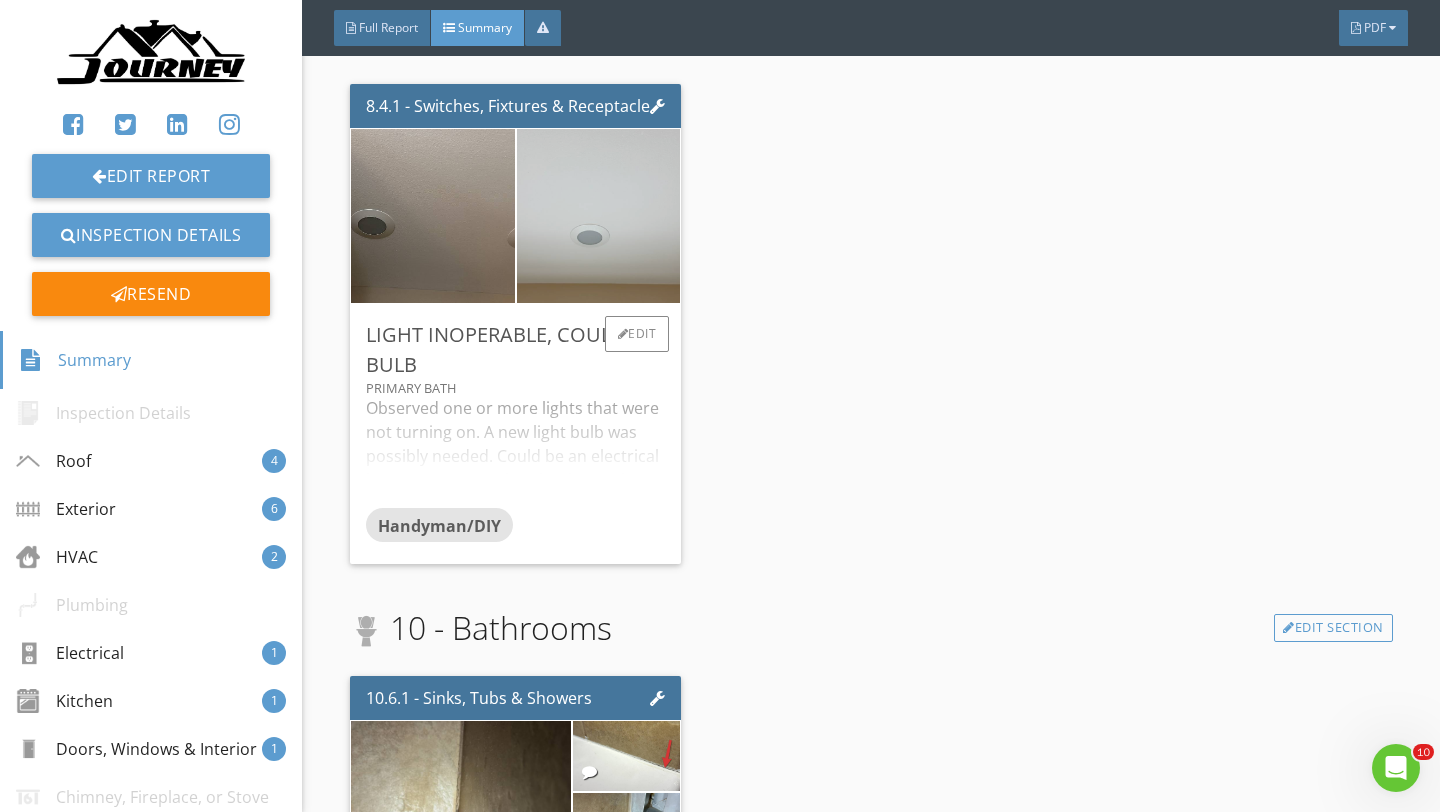click at bounding box center (598, 216) 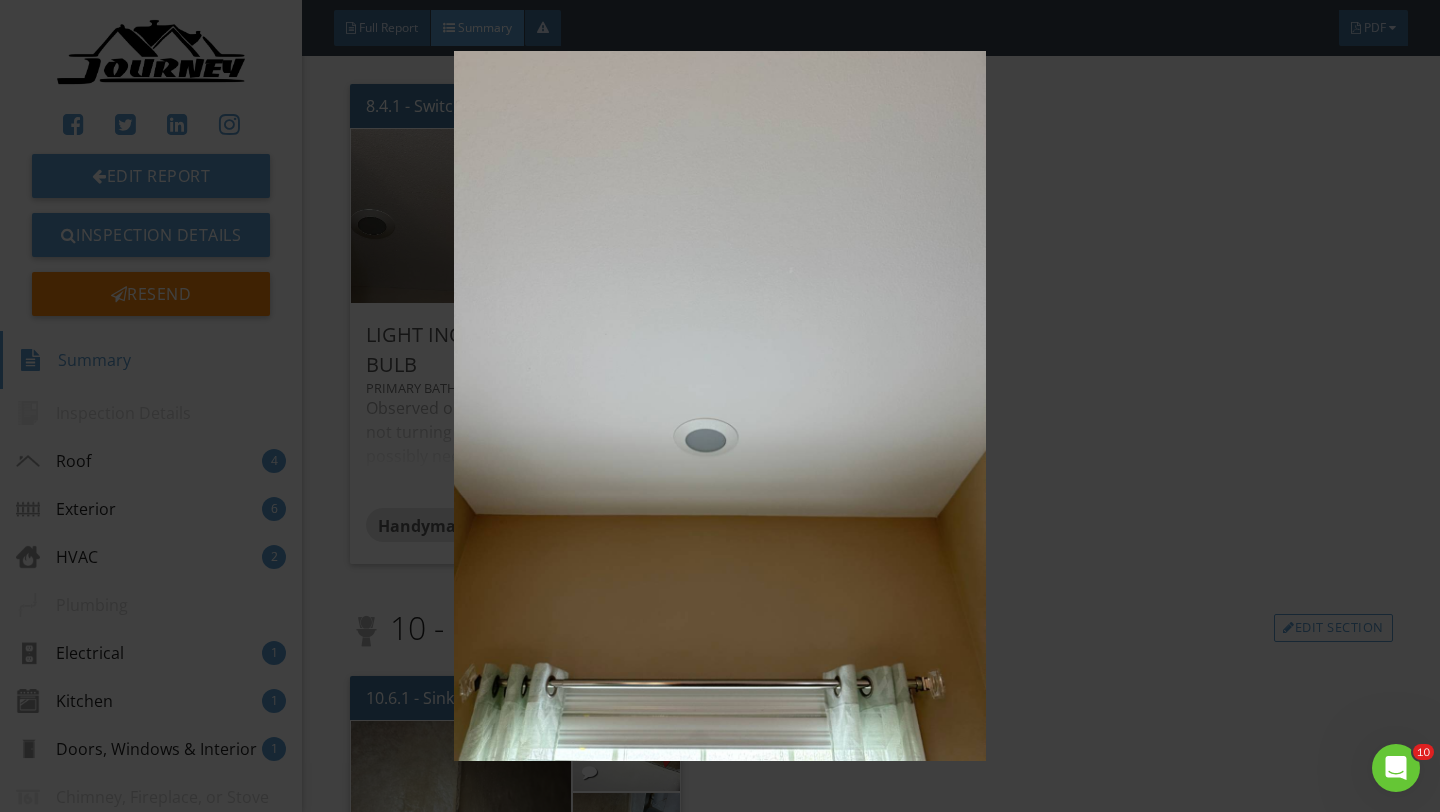 click at bounding box center (719, 406) 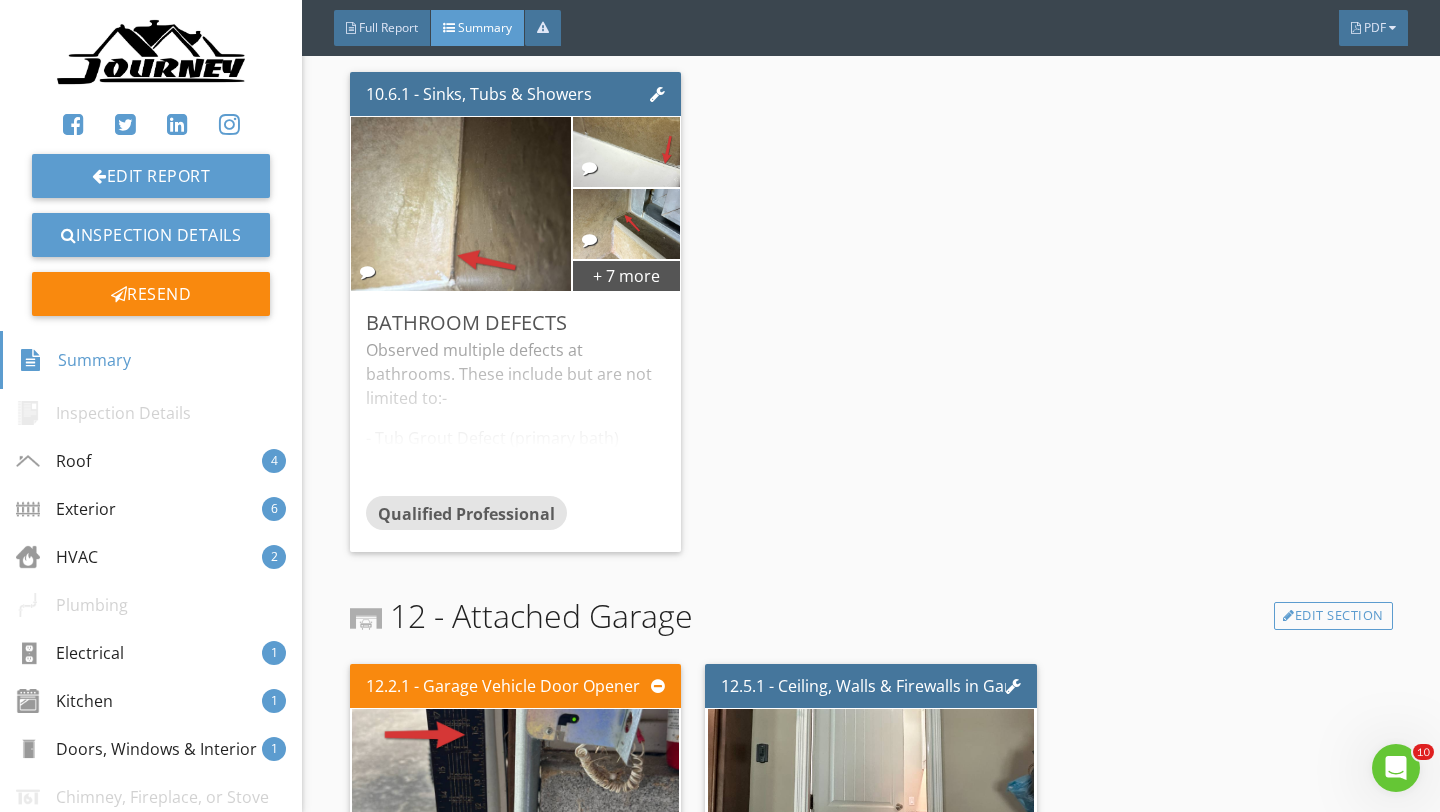 scroll, scrollTop: 5106, scrollLeft: 0, axis: vertical 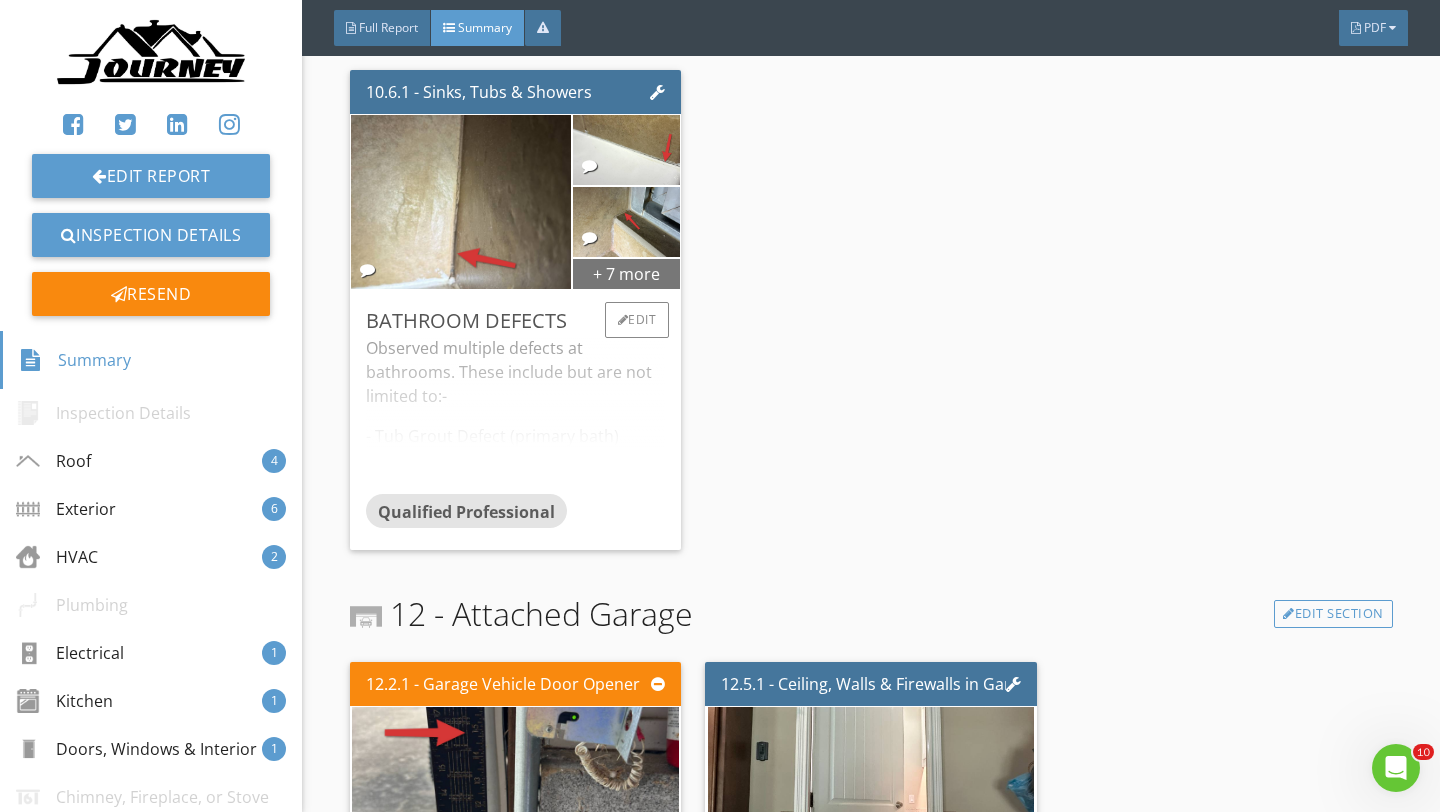 click on "+ 7 more" at bounding box center [627, 273] 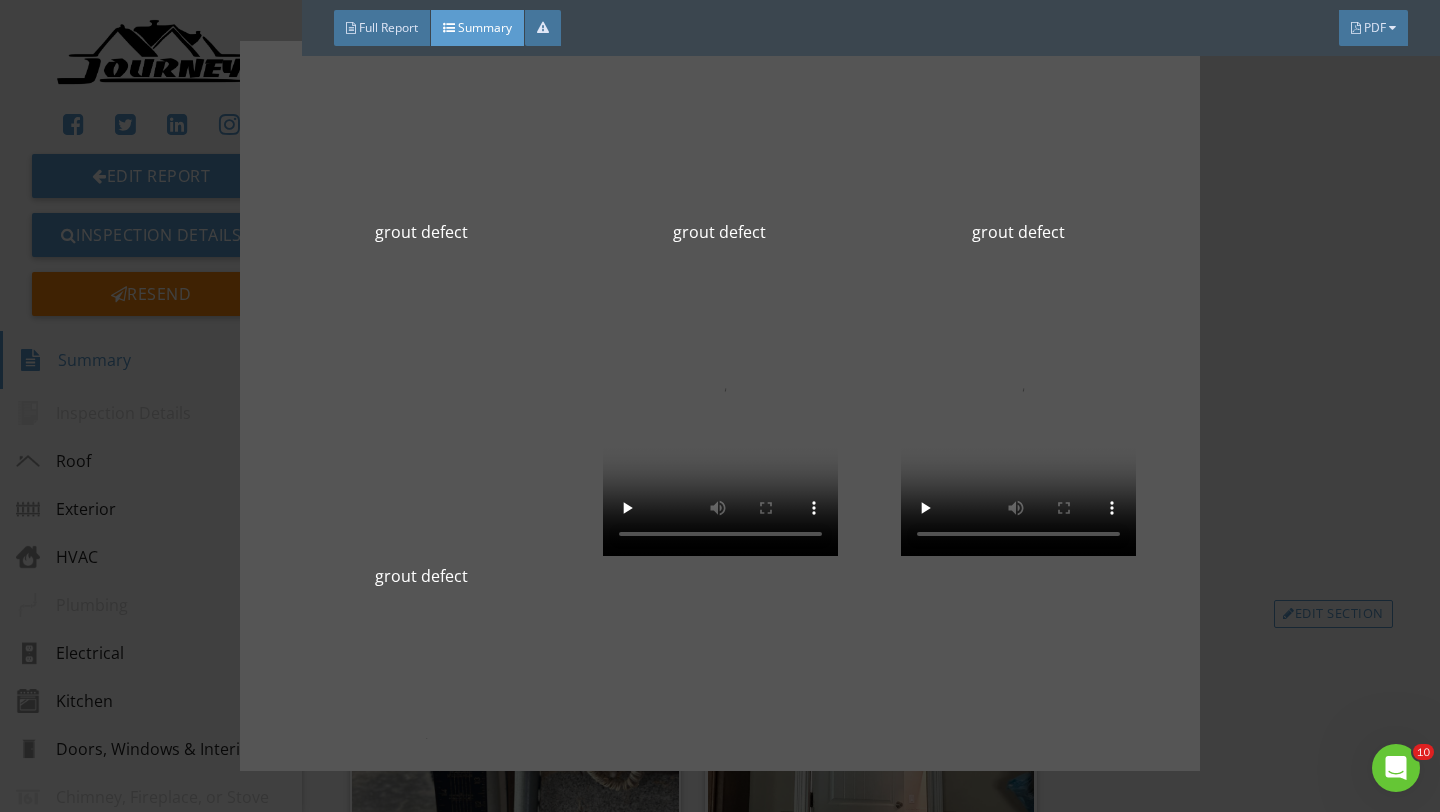 scroll, scrollTop: 721, scrollLeft: 0, axis: vertical 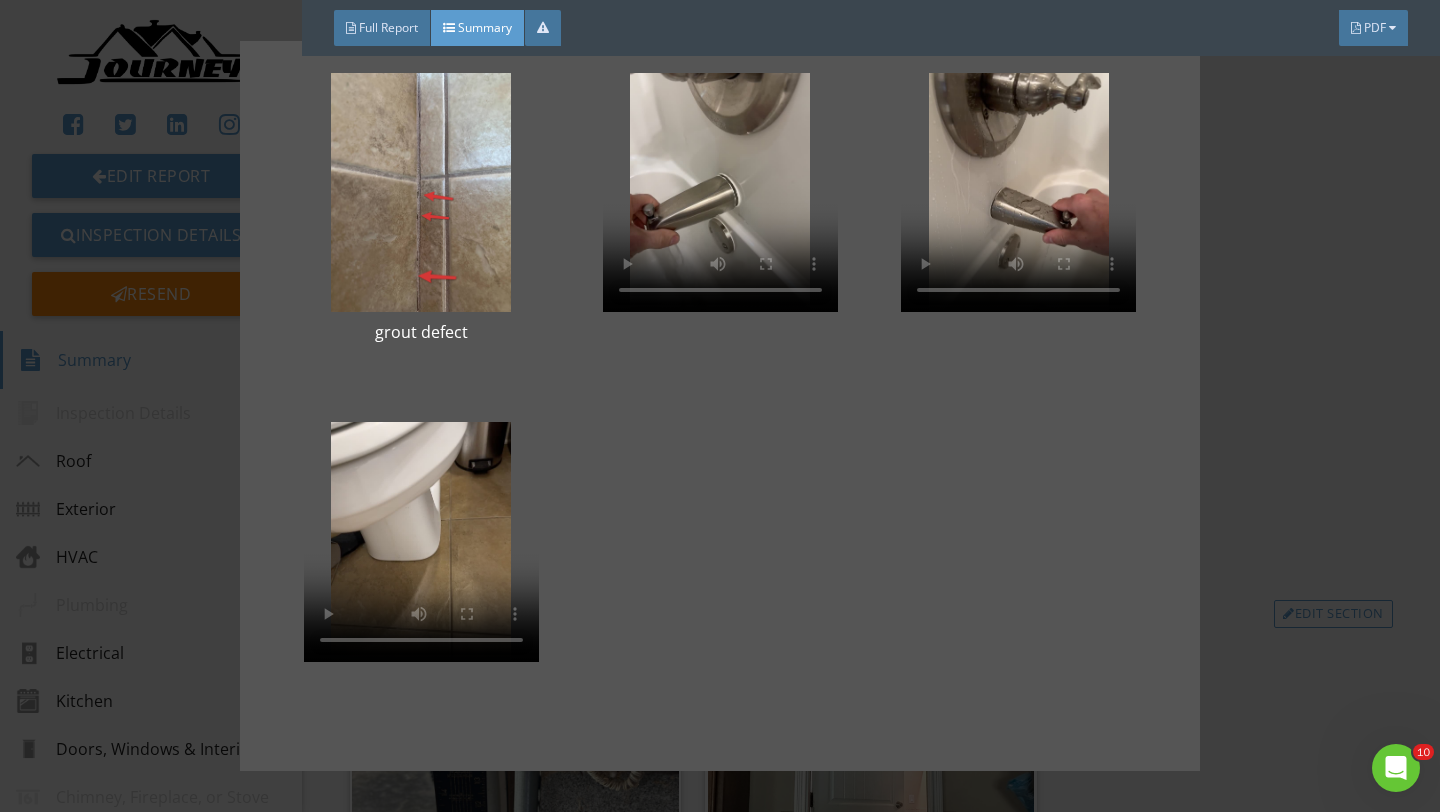 click on "grout defect
grout defect
grout defect
grout defect
grout defect
grout defect
grout defect" at bounding box center [720, 406] 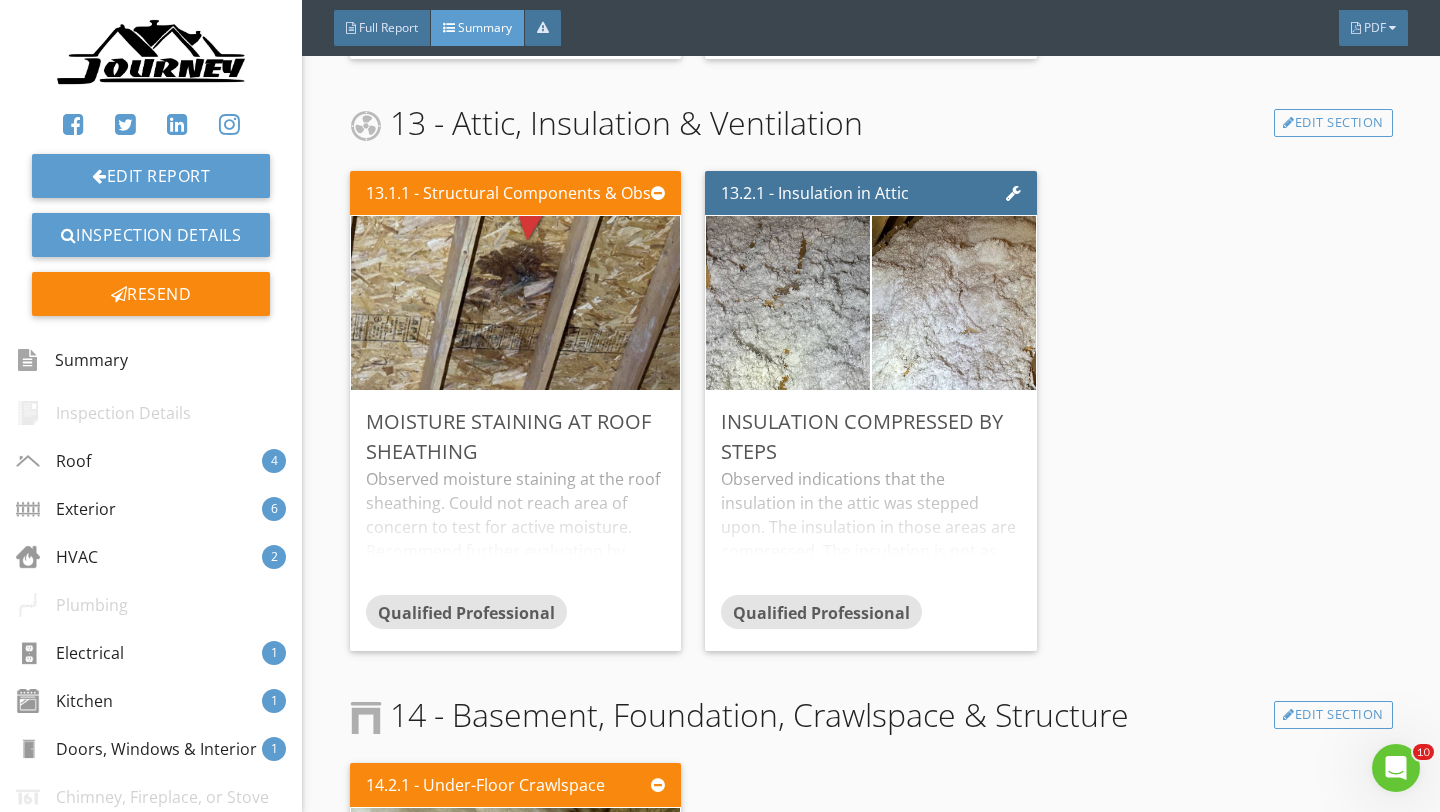 scroll, scrollTop: 6190, scrollLeft: 0, axis: vertical 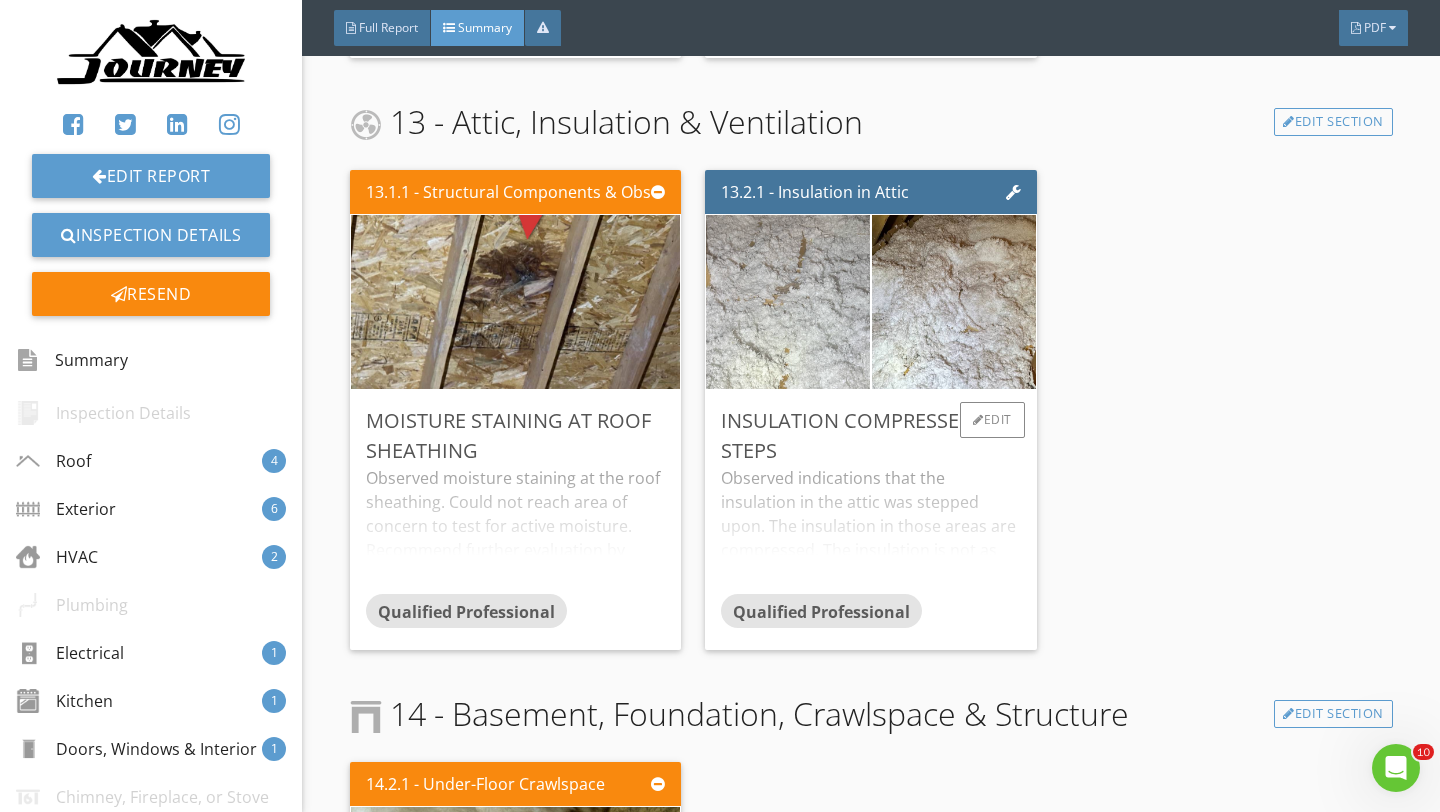 click at bounding box center [788, 302] 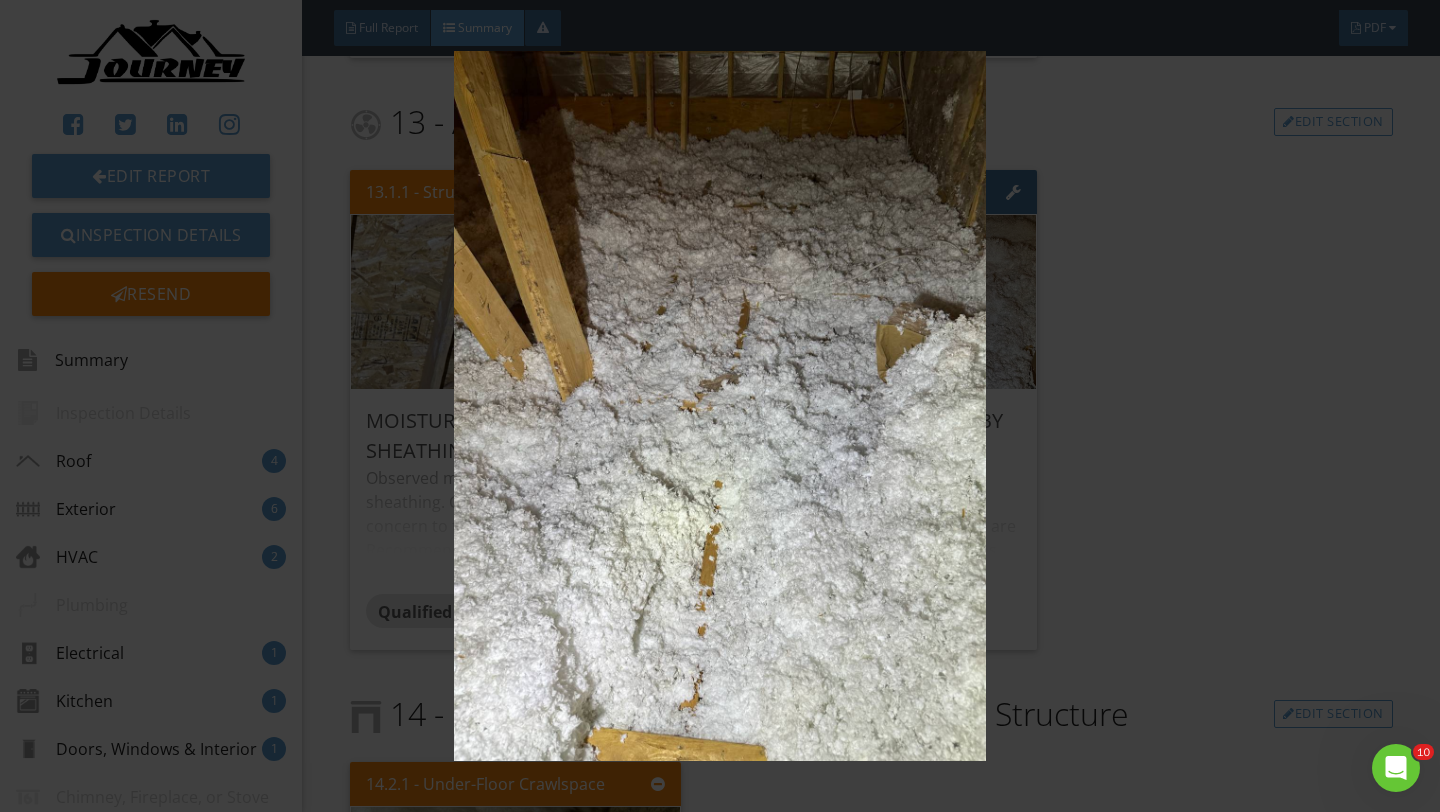 click at bounding box center [719, 406] 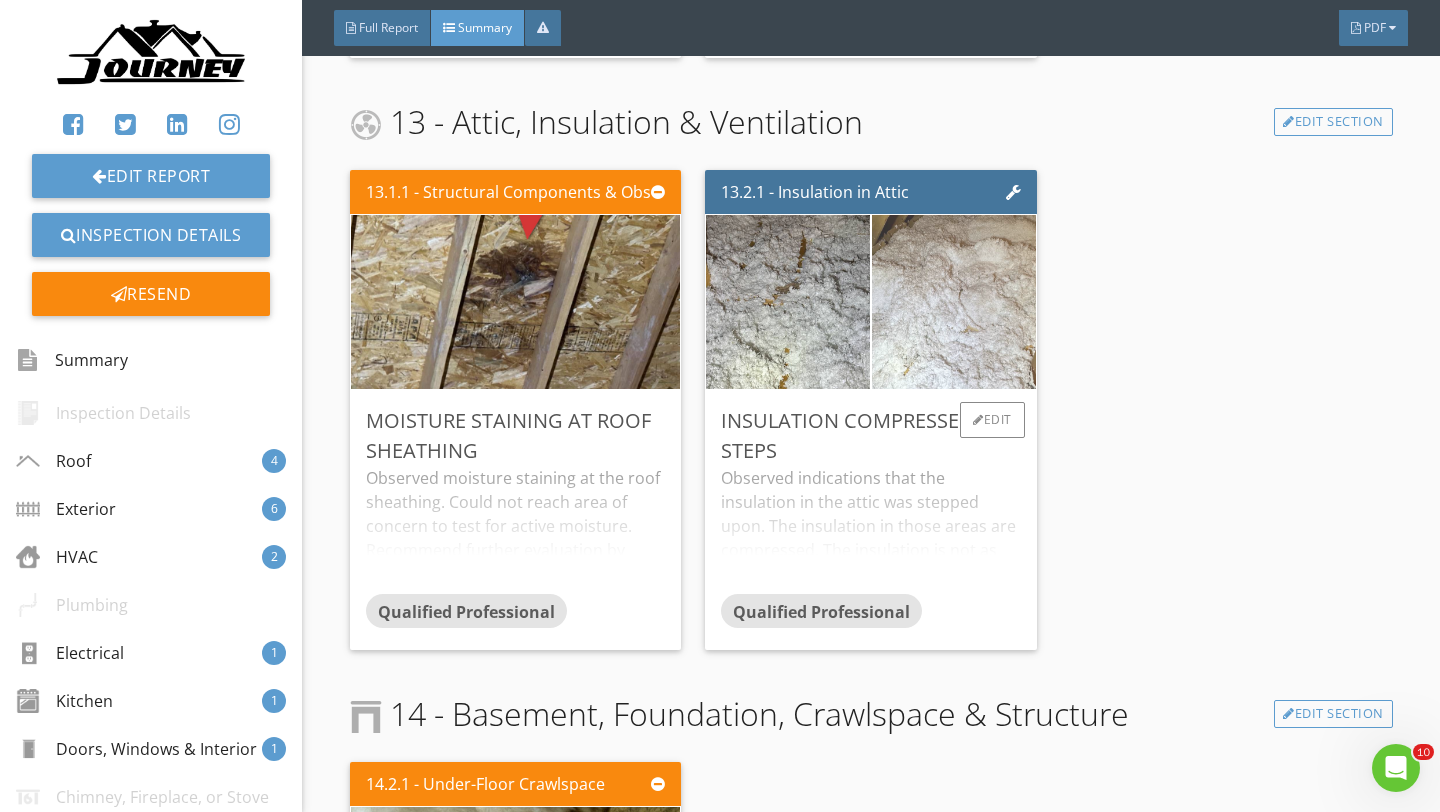 click at bounding box center [954, 302] 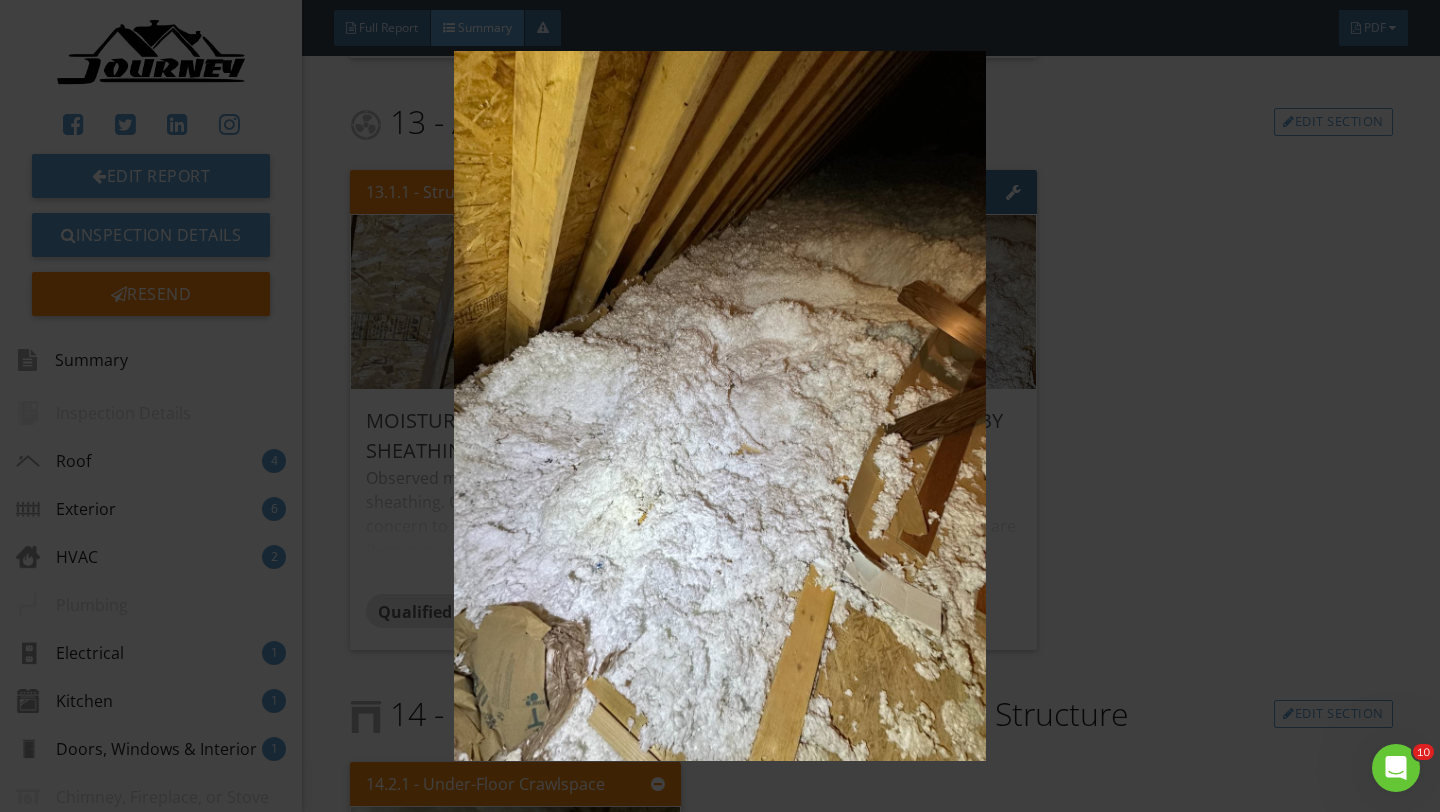 click at bounding box center [719, 406] 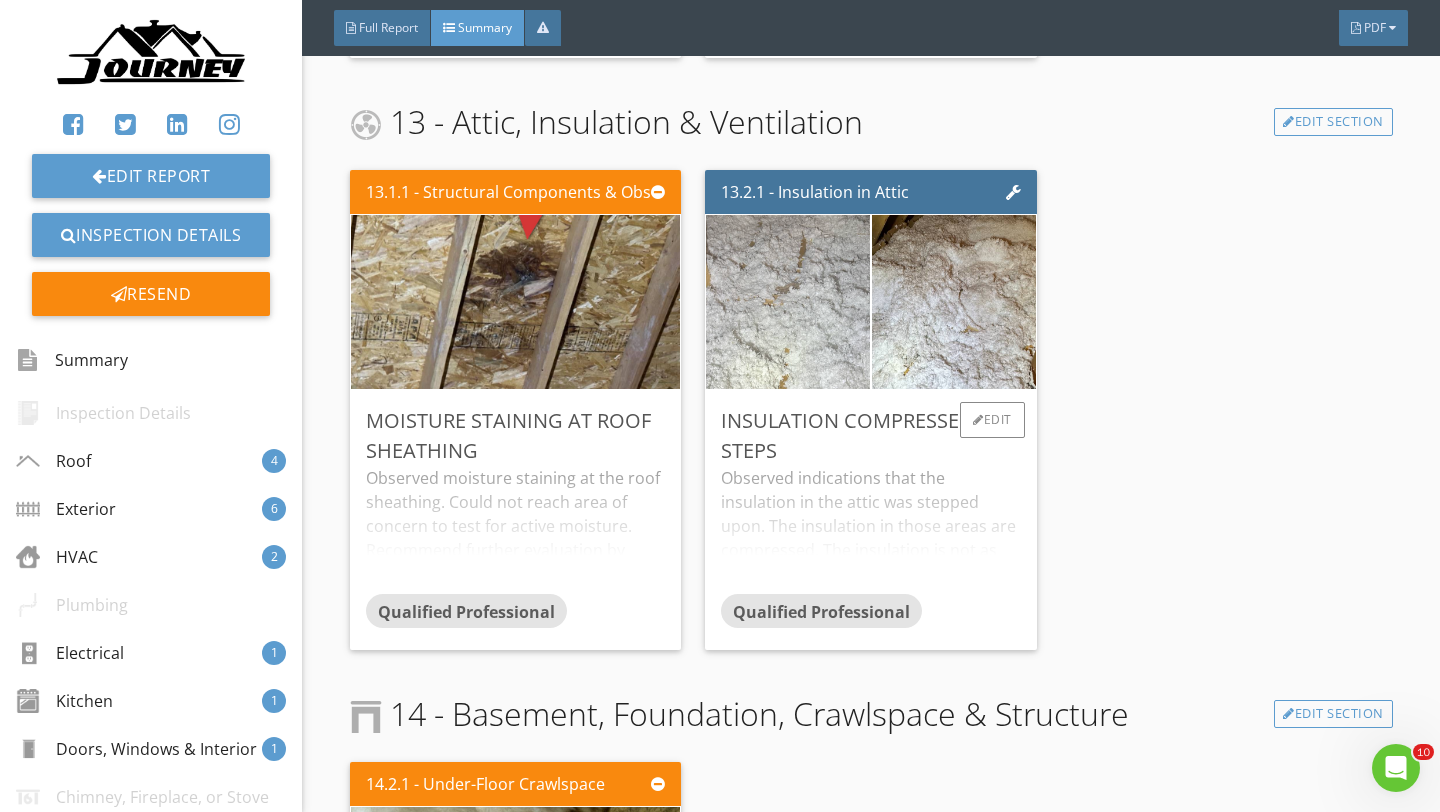 click at bounding box center (788, 302) 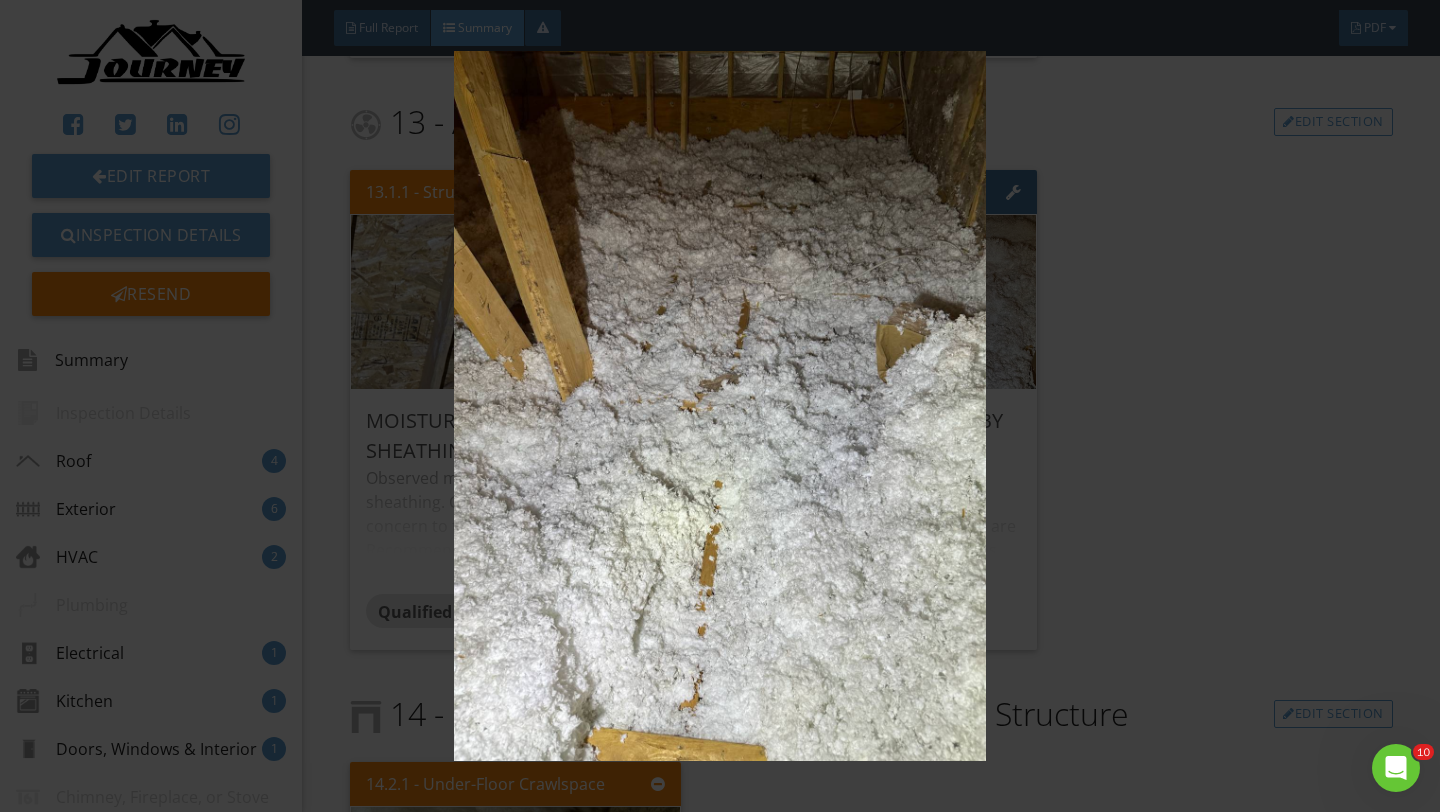 click at bounding box center [719, 406] 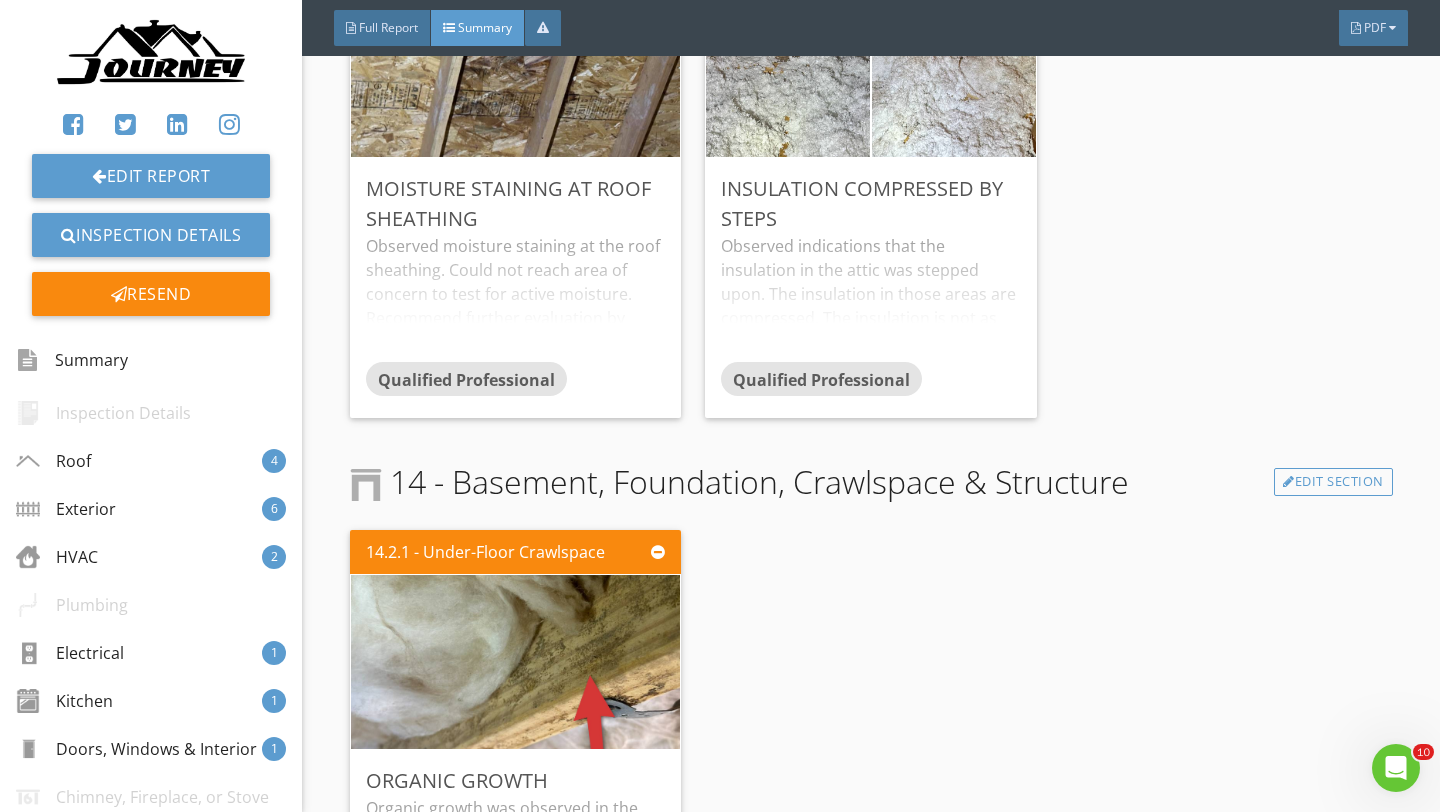 scroll, scrollTop: 6628, scrollLeft: 0, axis: vertical 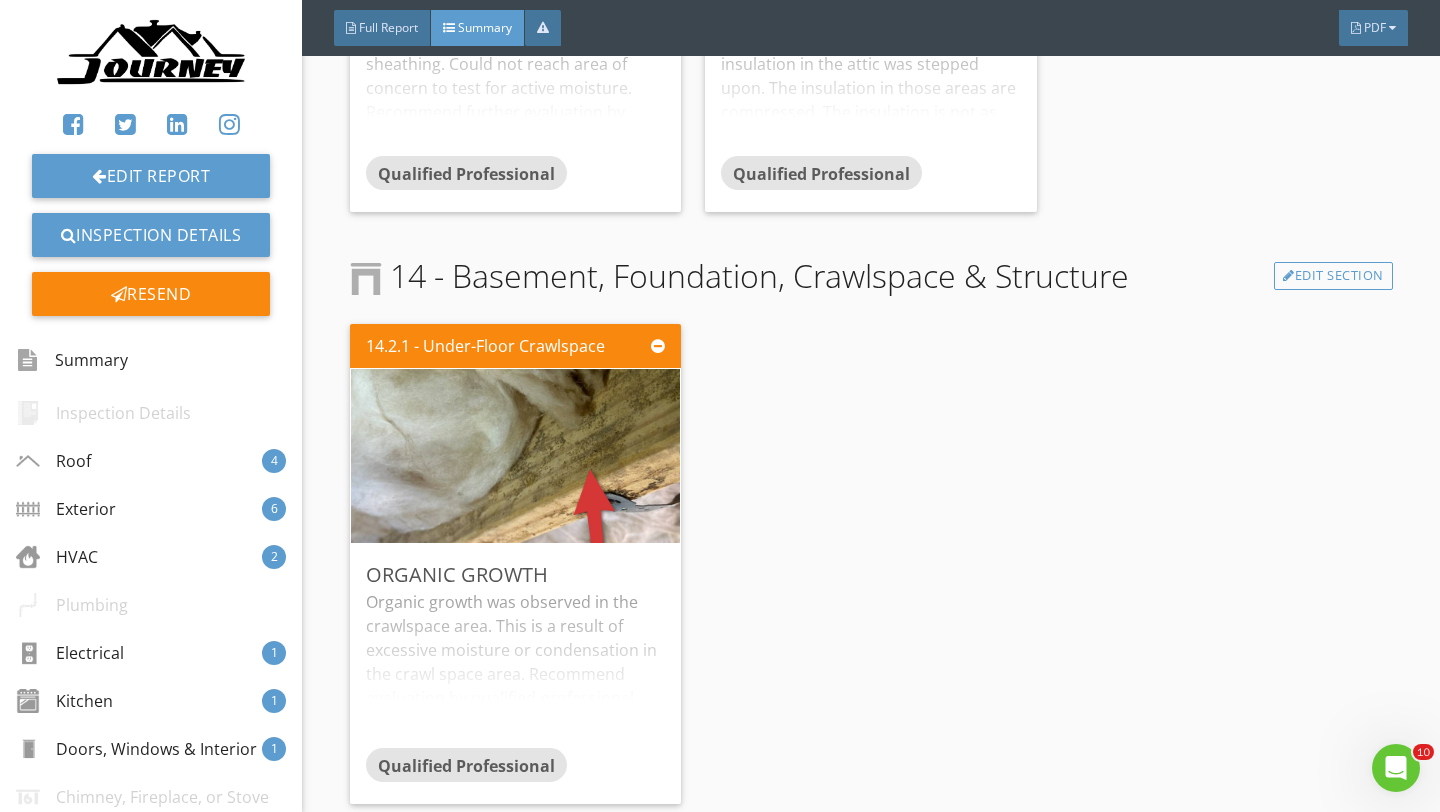 click on "14.2.1 - Under-Floor Crawlspace
Organic Growth
Organic growth was observed in the crawlspace area. This is a result of excessive moisture or condensation in the crawl space area. Recommend evaluation by qualified professional.    Qualified Professional
Edit" at bounding box center (524, 564) 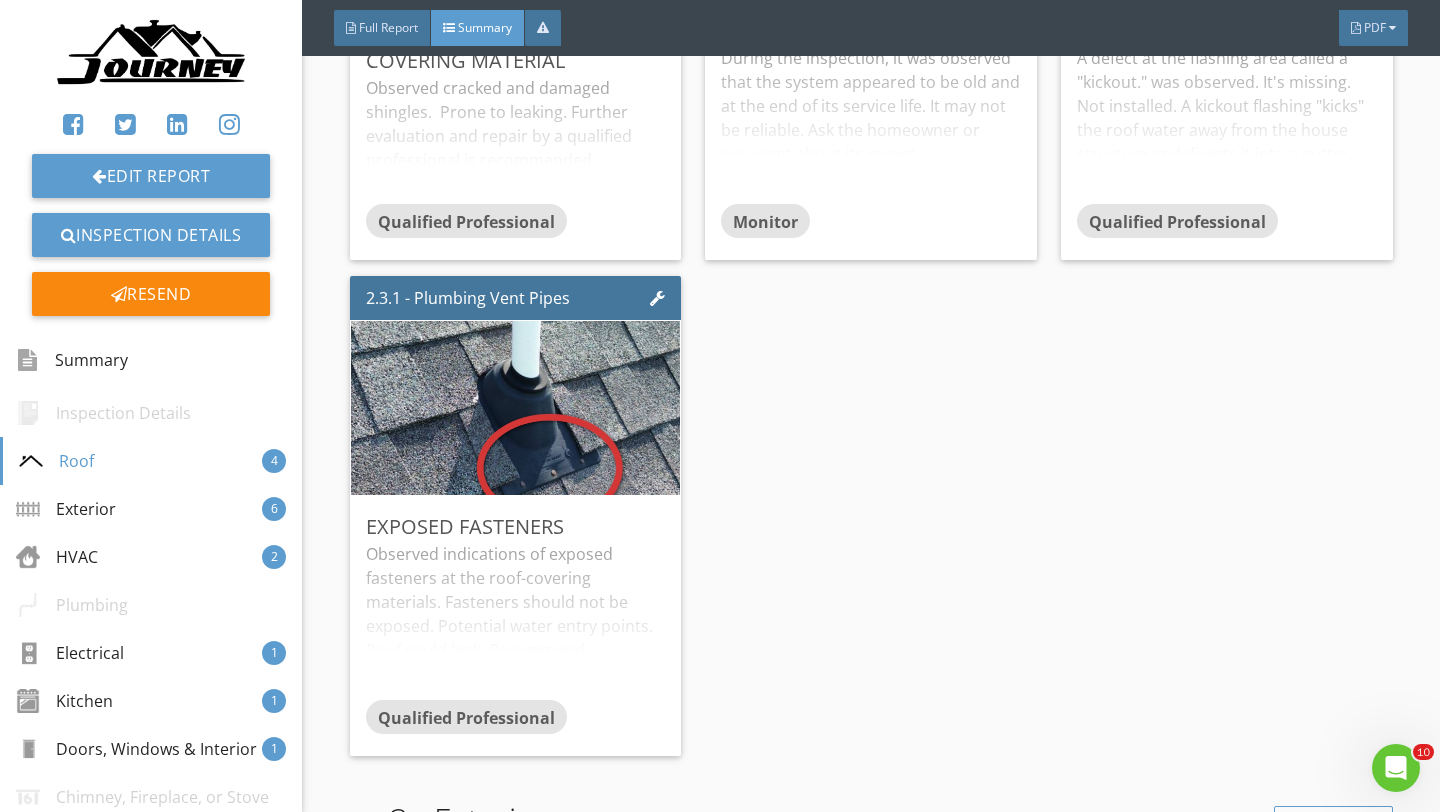 scroll, scrollTop: 1143, scrollLeft: 0, axis: vertical 